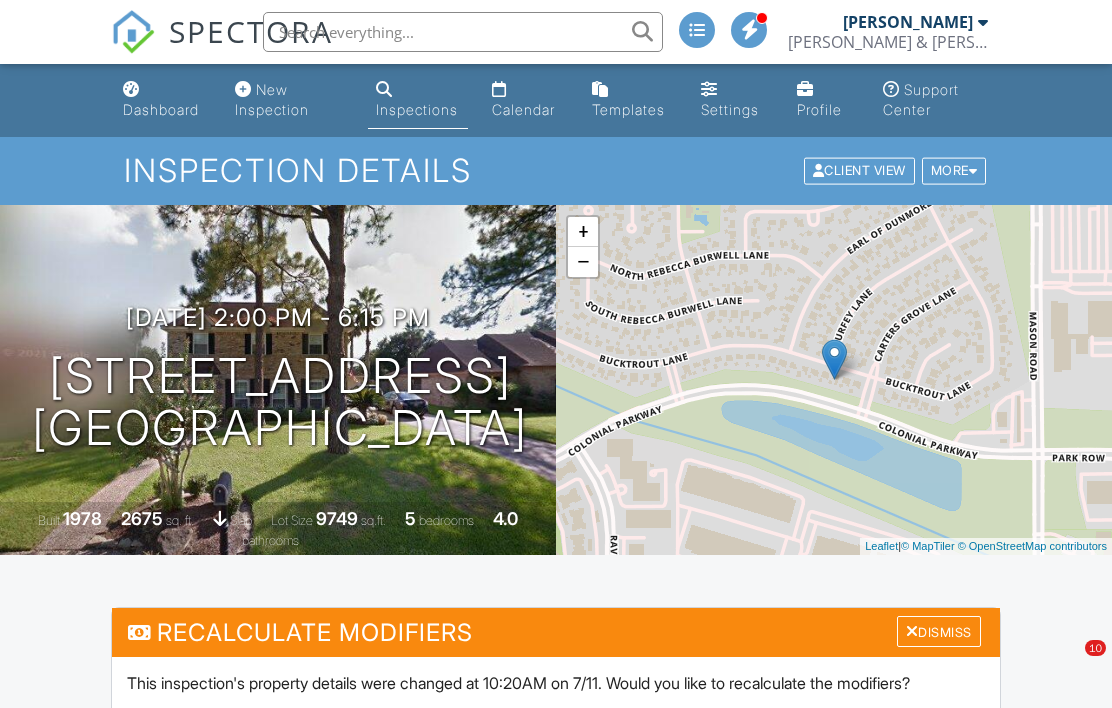 scroll, scrollTop: 222, scrollLeft: 0, axis: vertical 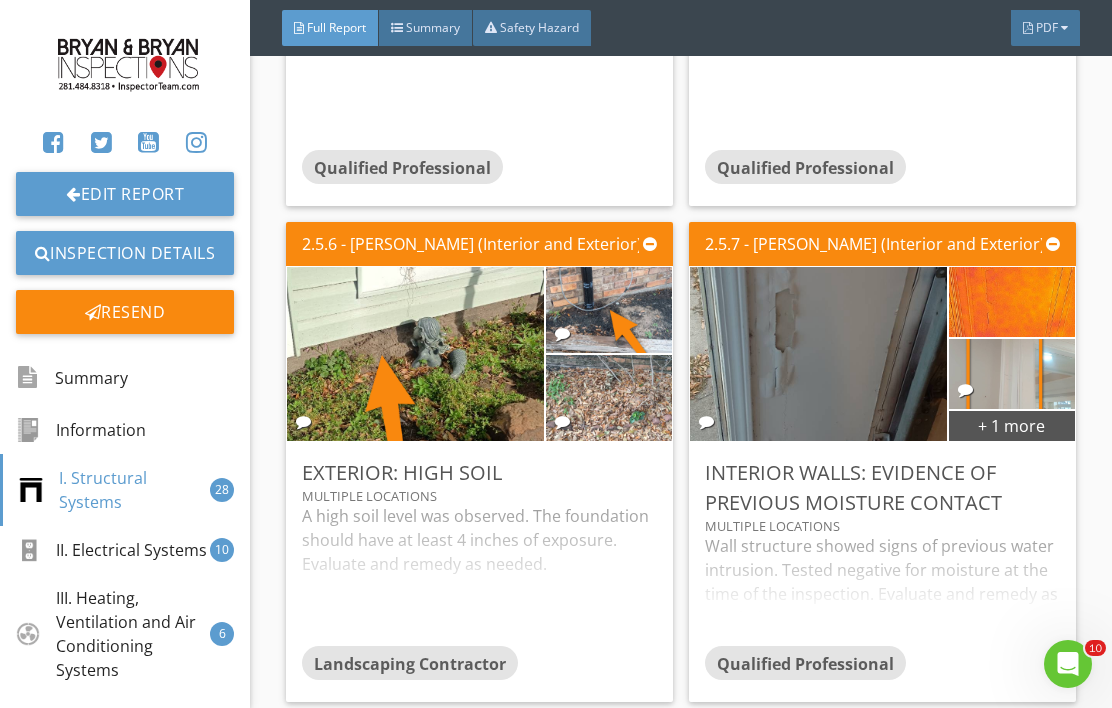 click at bounding box center (1011, 374) 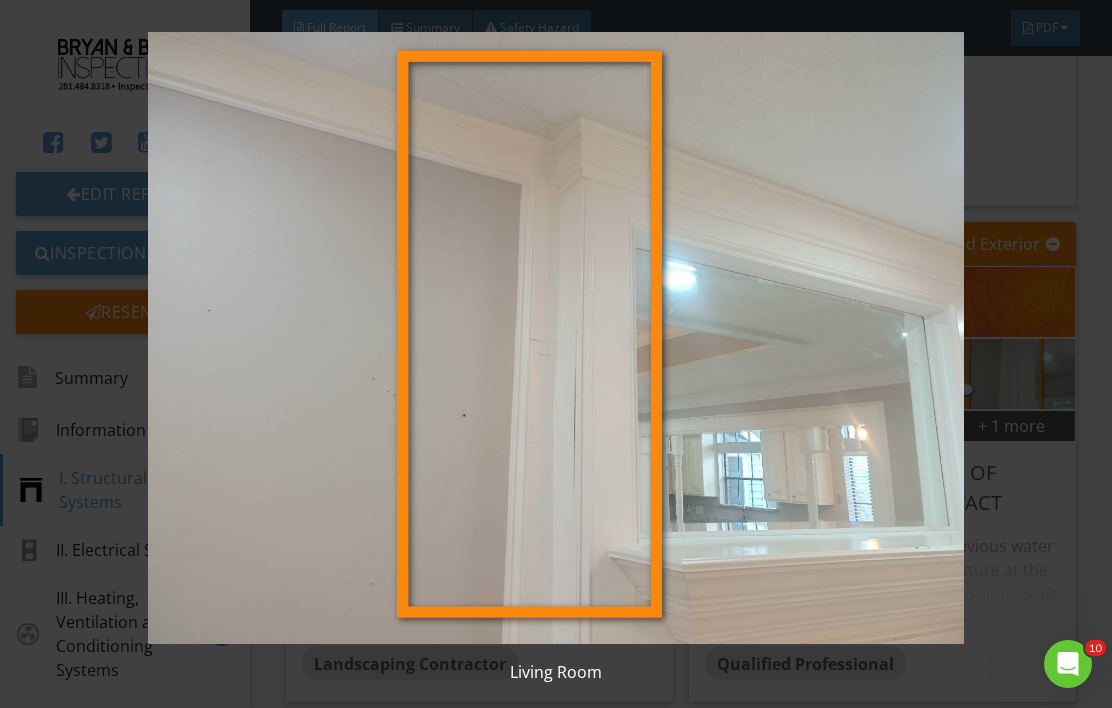 click at bounding box center [556, 338] 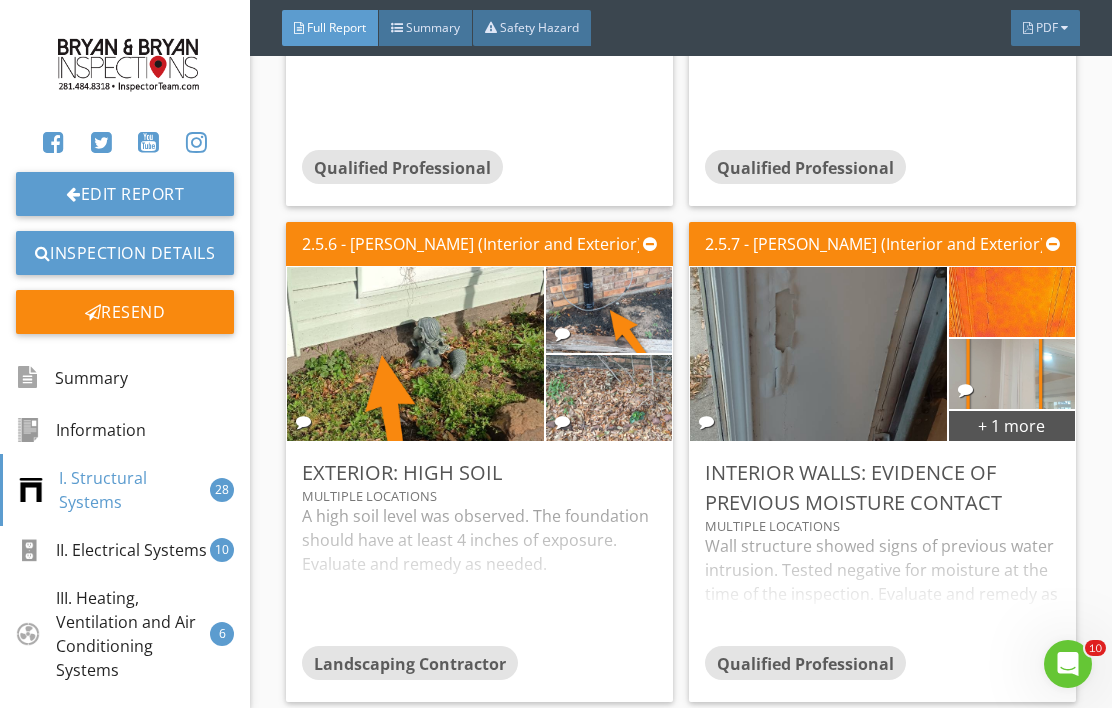 click on "+ 1 more" at bounding box center [1012, 425] 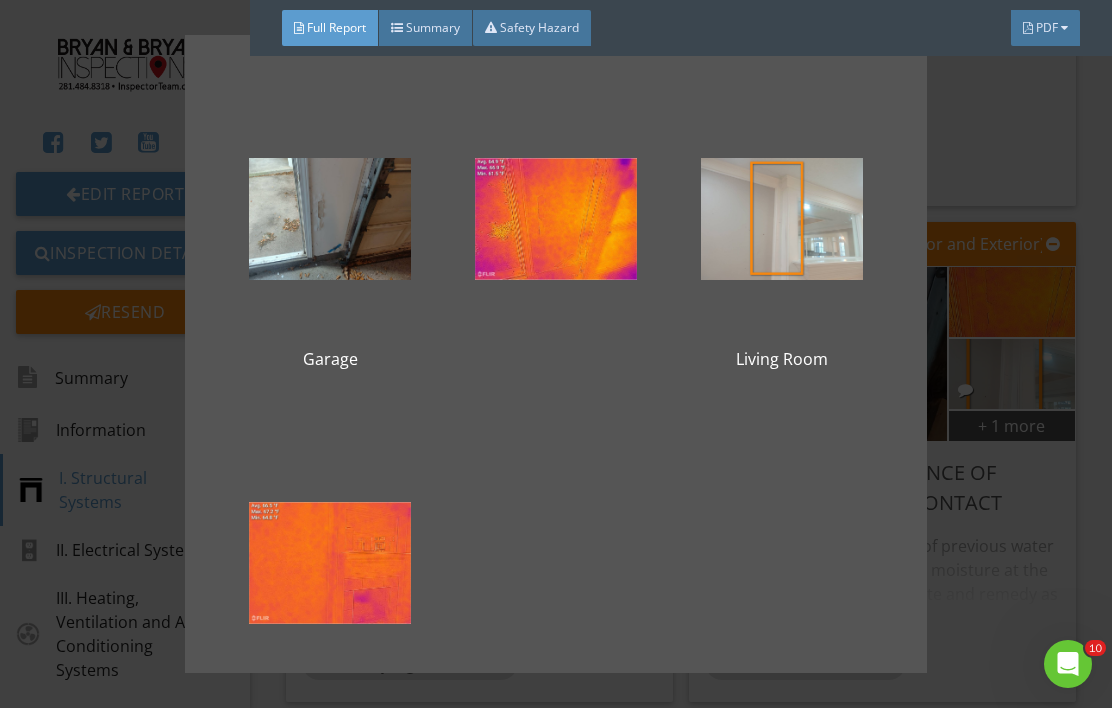 click at bounding box center [330, 563] 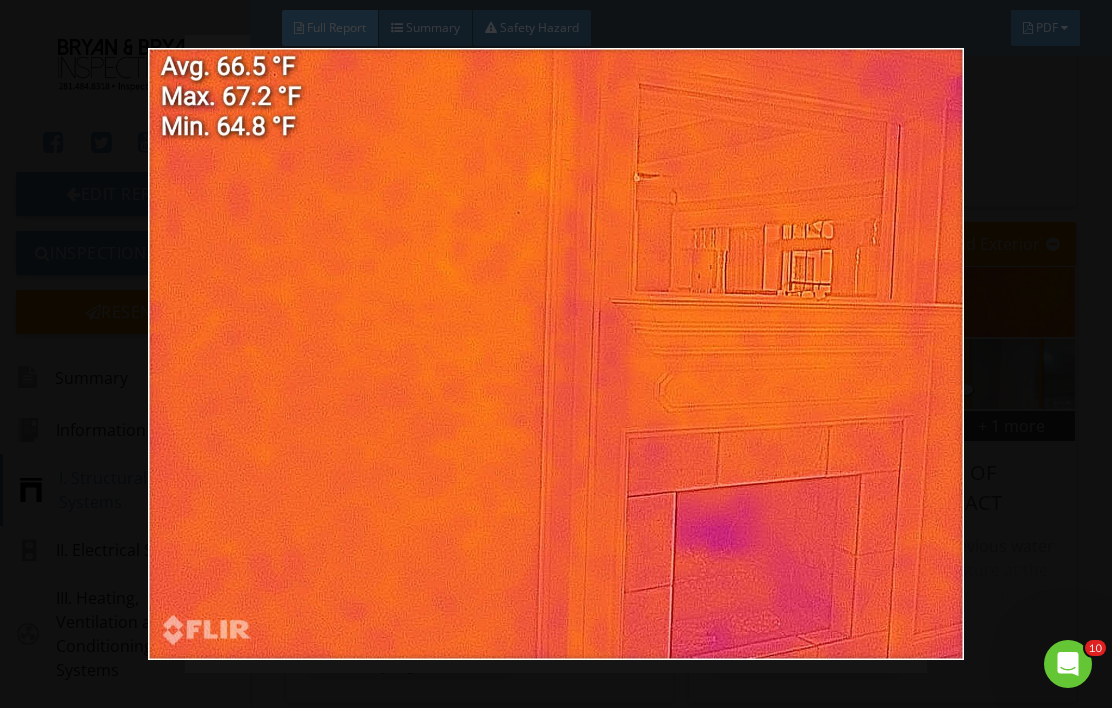 click at bounding box center (556, 354) 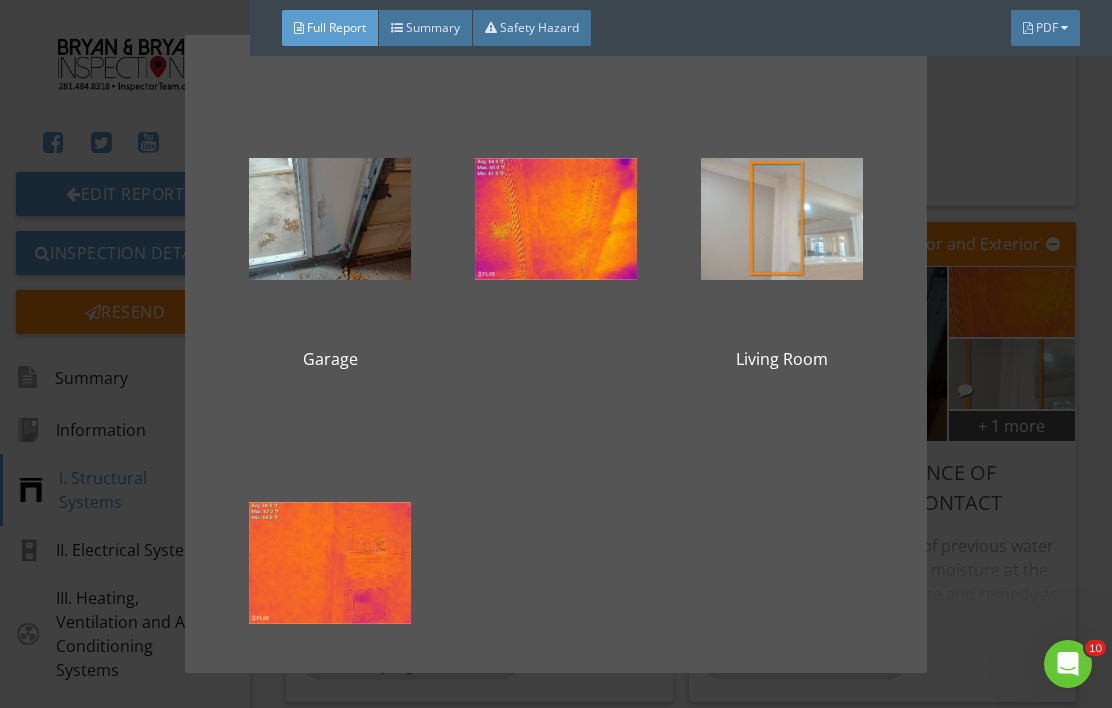 click on "Garage
Living Room" at bounding box center [556, 354] 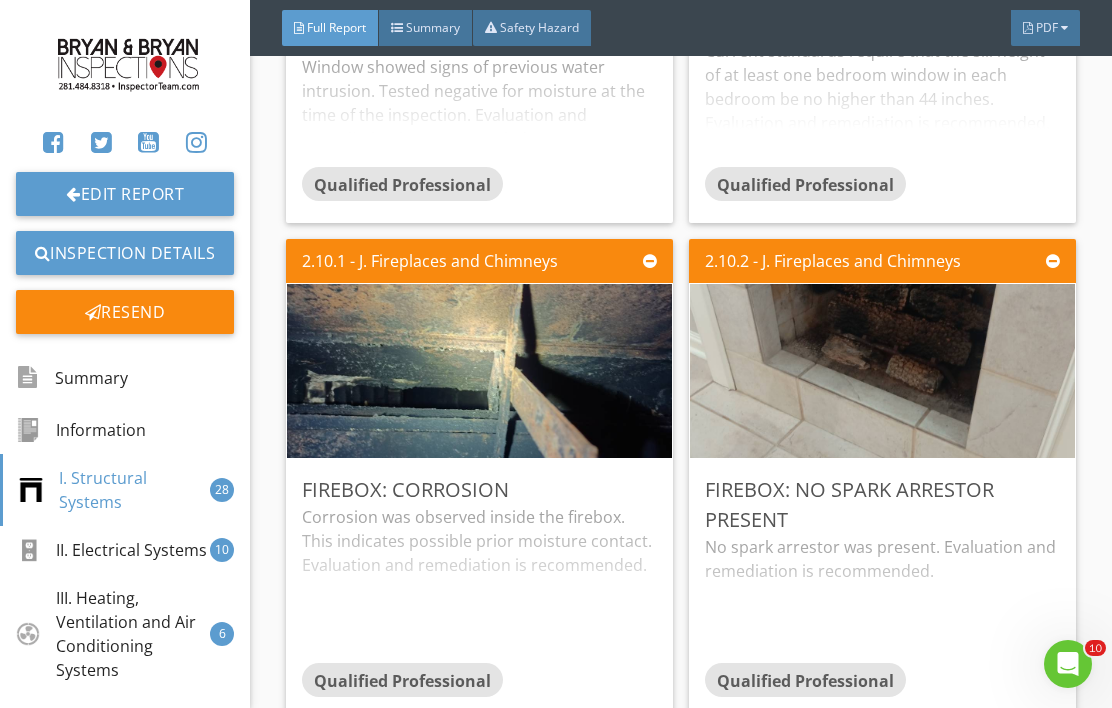 scroll, scrollTop: 8196, scrollLeft: 0, axis: vertical 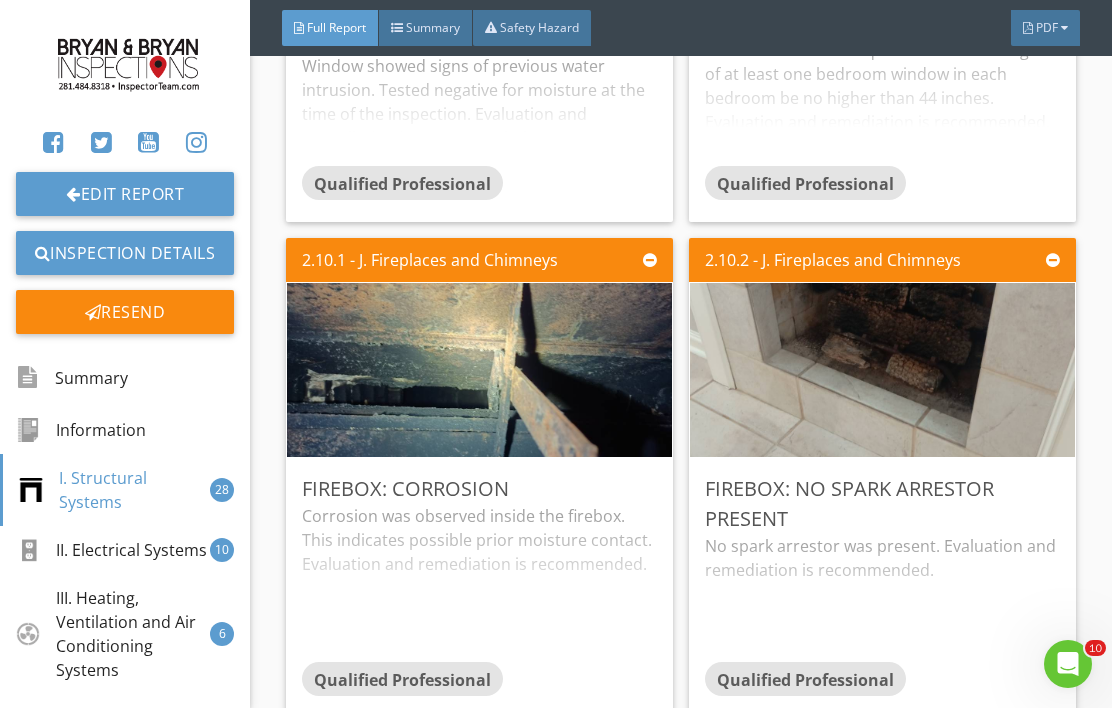 click at bounding box center (883, 370) 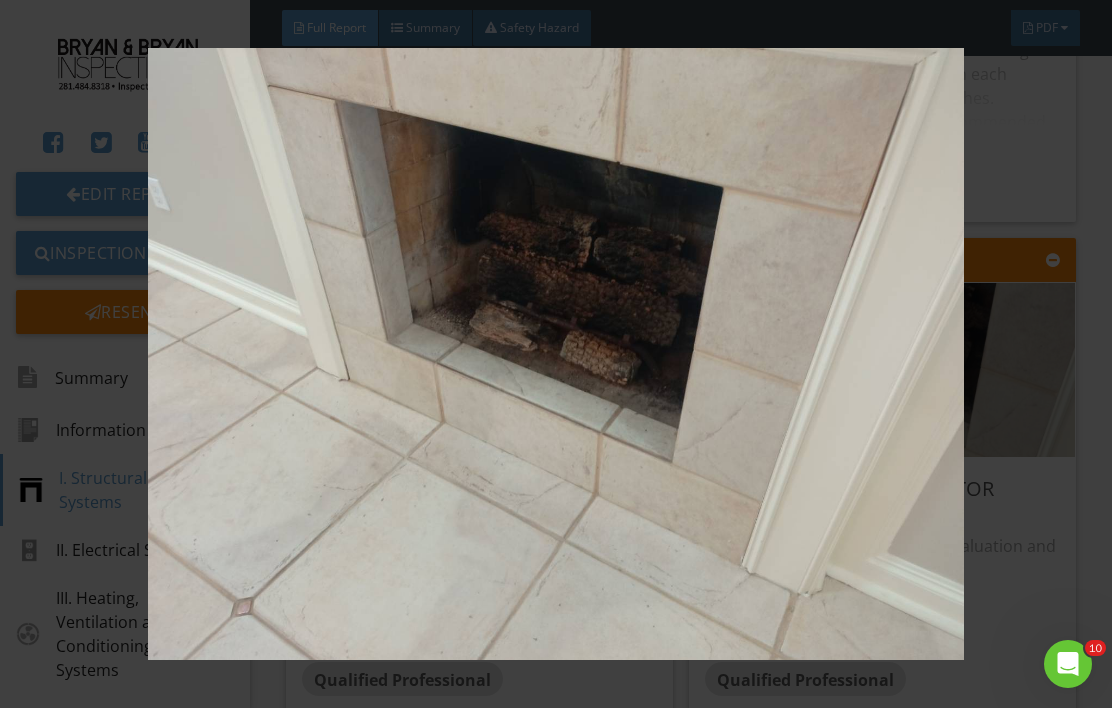 click at bounding box center [556, 354] 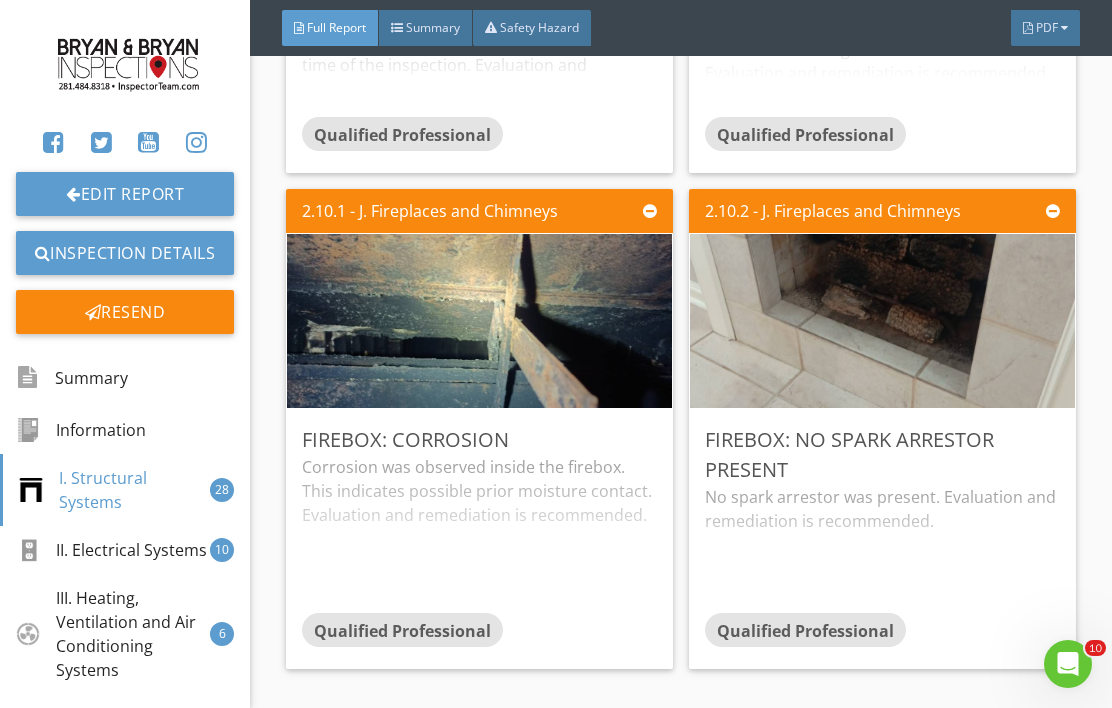 scroll, scrollTop: 8245, scrollLeft: 0, axis: vertical 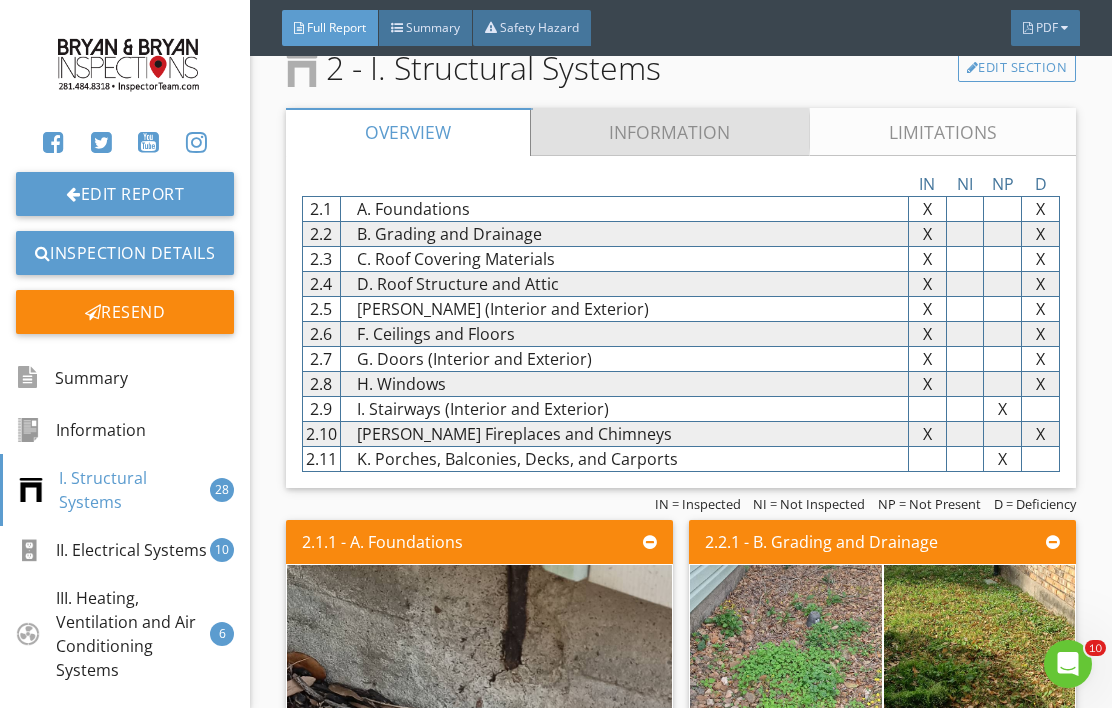 click on "Information" at bounding box center (671, 132) 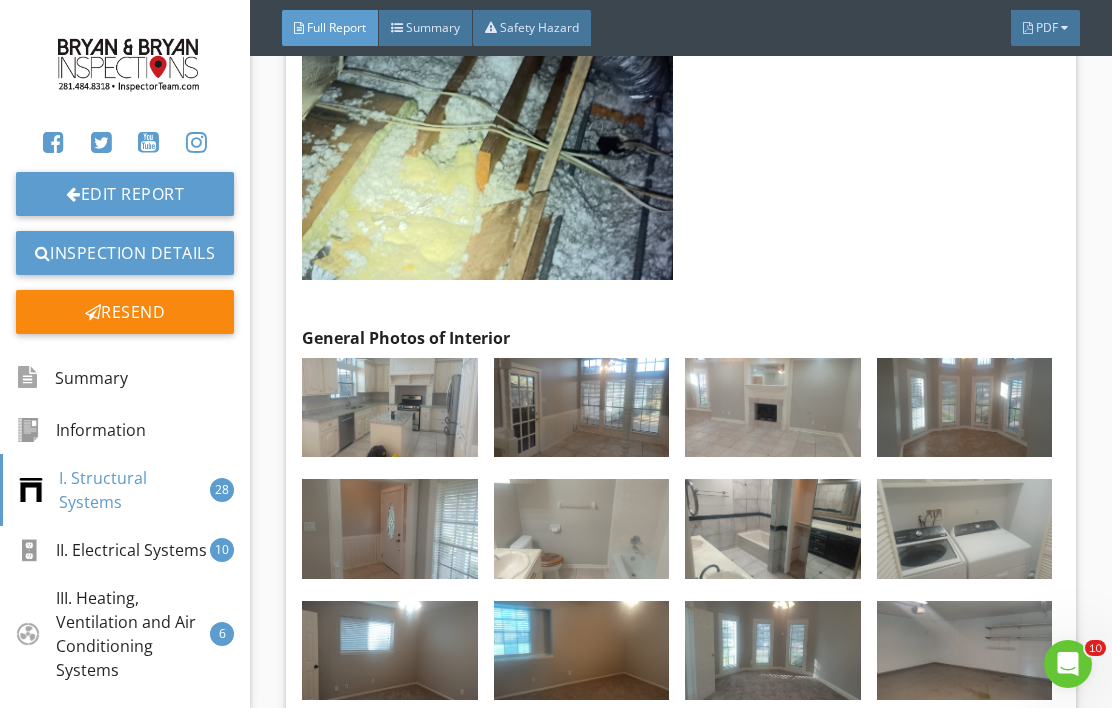 scroll, scrollTop: 3377, scrollLeft: 0, axis: vertical 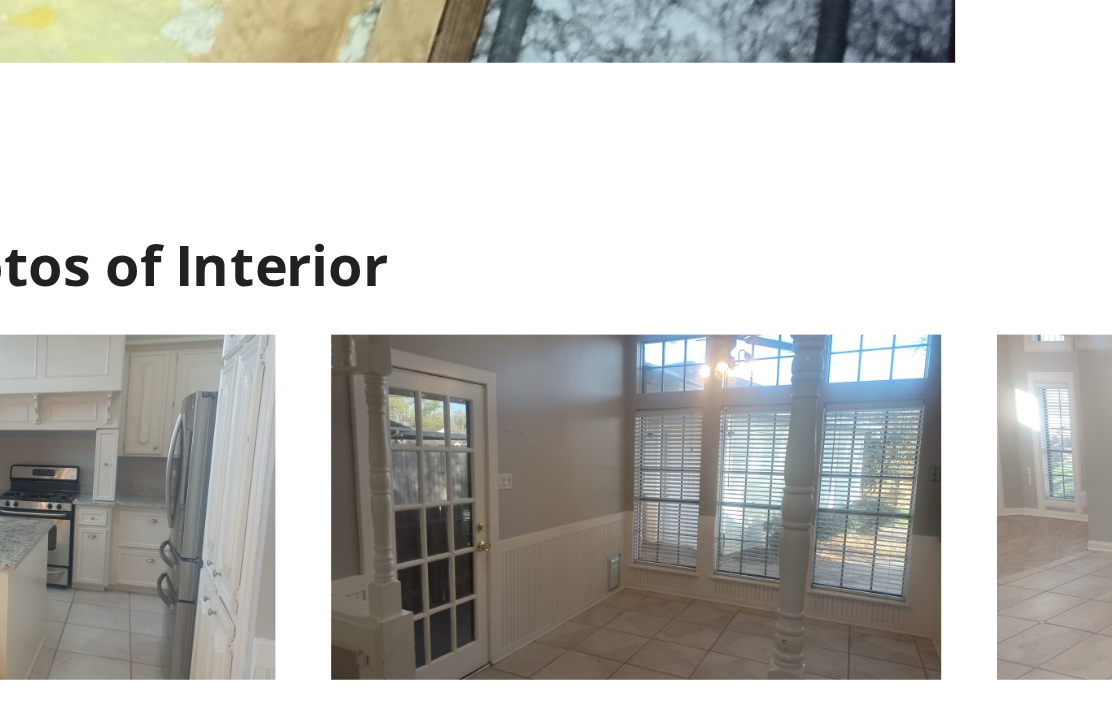 click at bounding box center (772, 424) 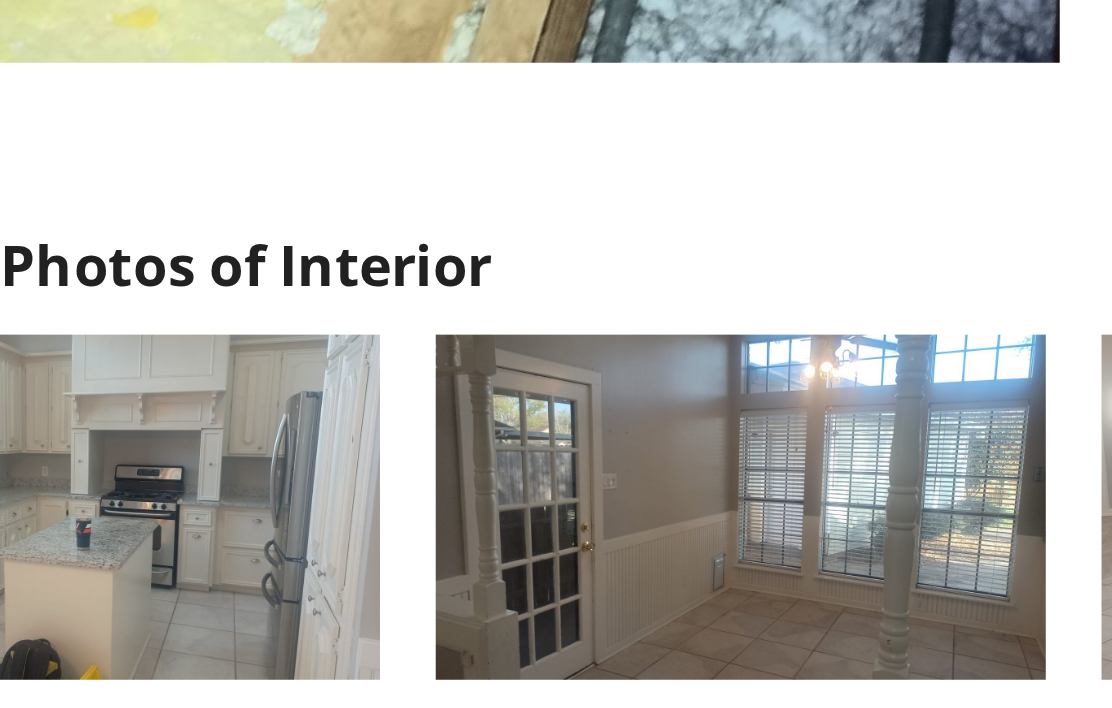 click at bounding box center (772, 427) 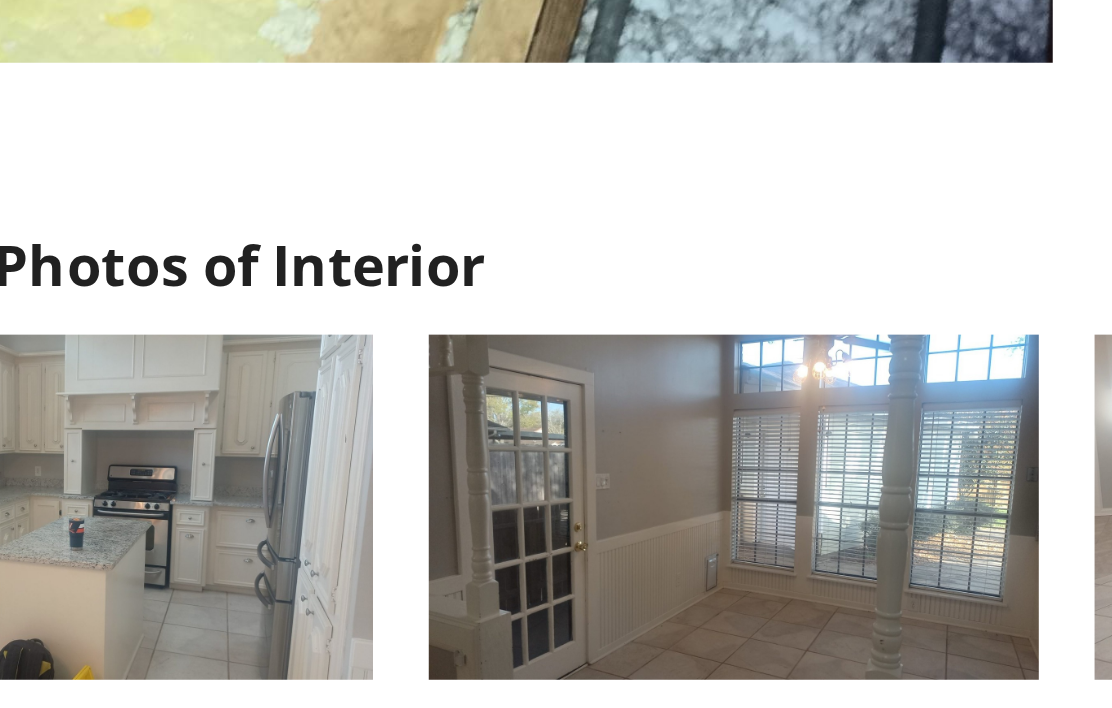 click at bounding box center (772, 427) 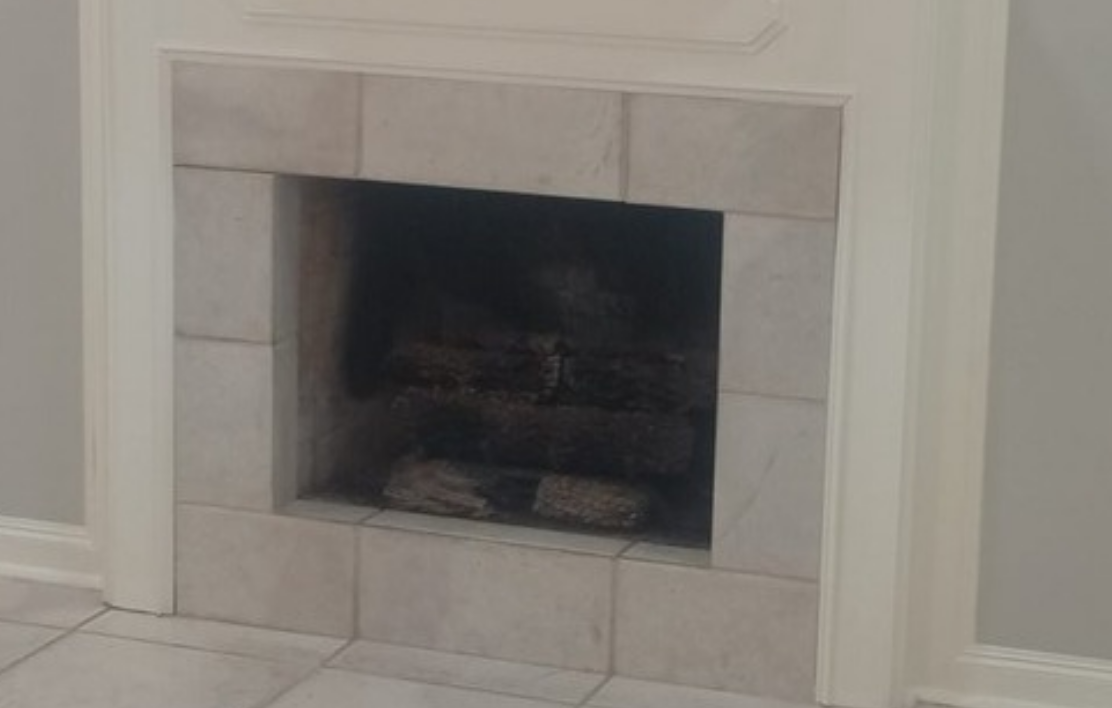 click at bounding box center [556, 354] 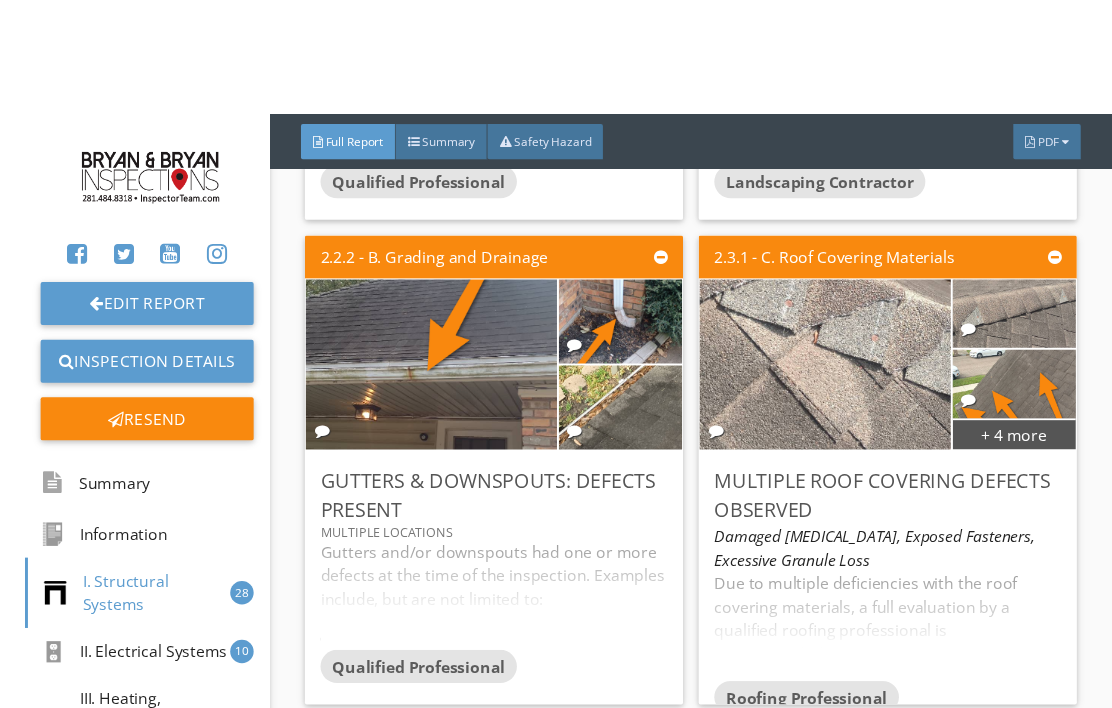 scroll, scrollTop: 3079, scrollLeft: 0, axis: vertical 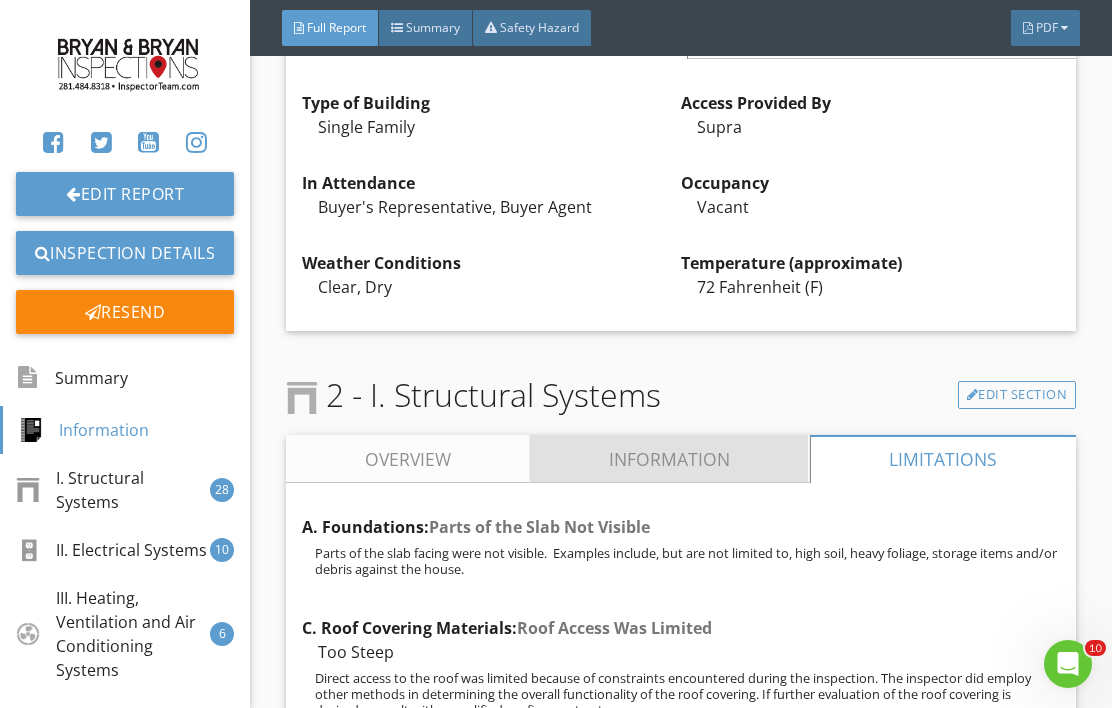 click on "Information" at bounding box center (669, 459) 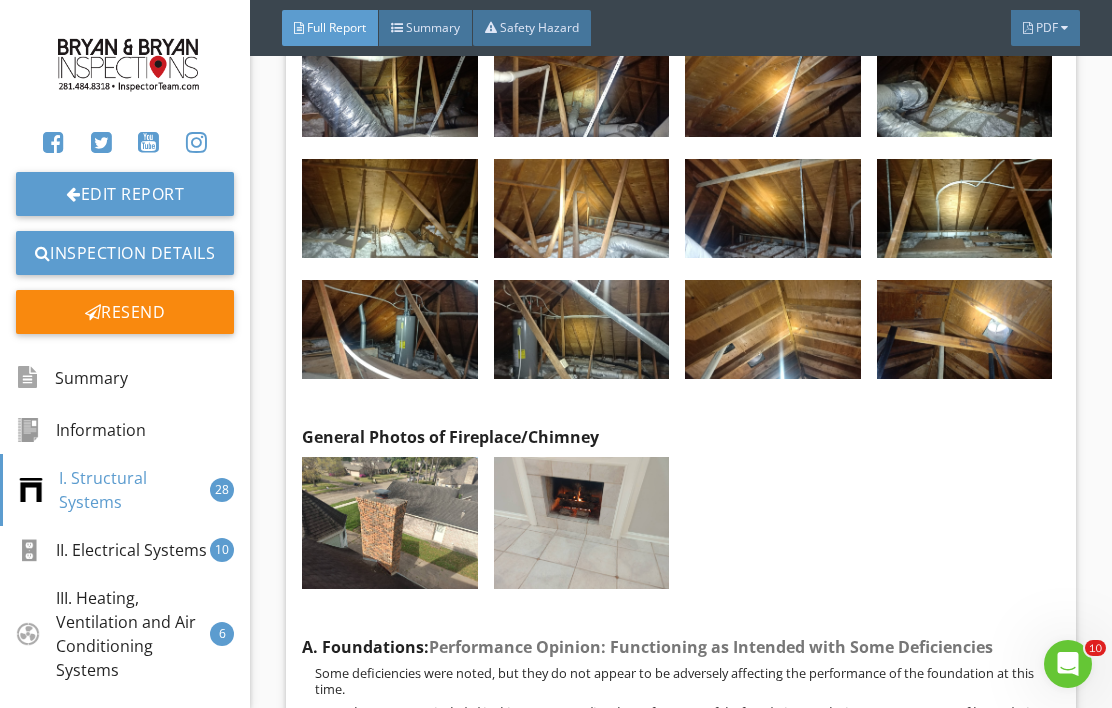 scroll, scrollTop: 5571, scrollLeft: 0, axis: vertical 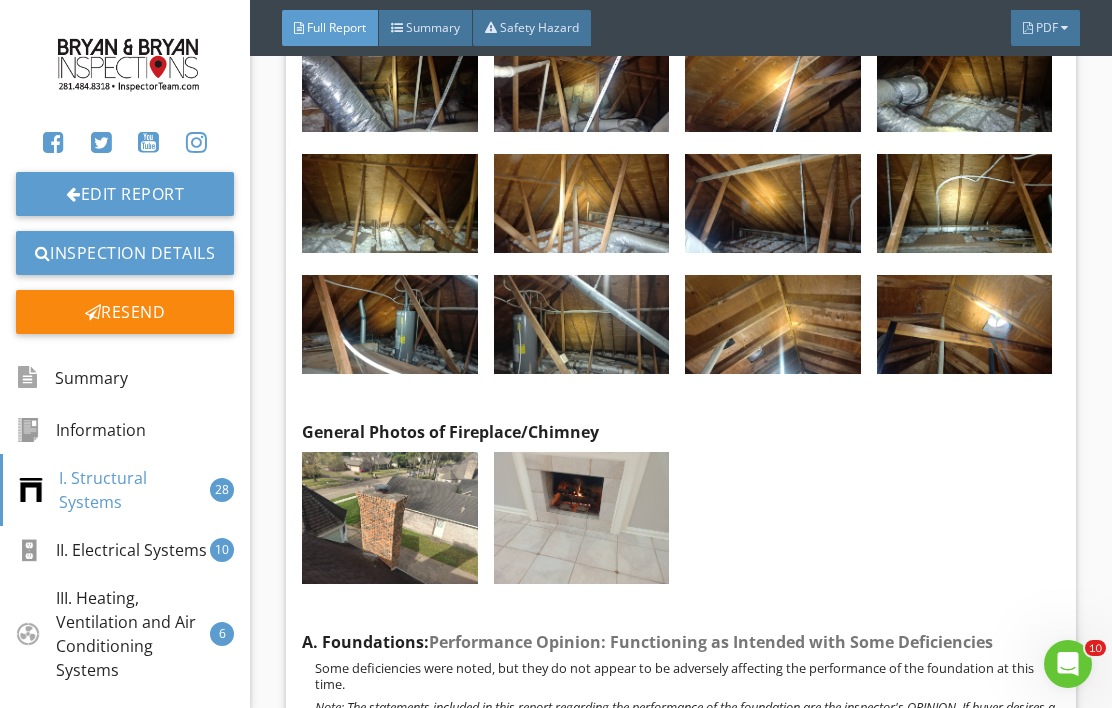 click at bounding box center [581, 518] 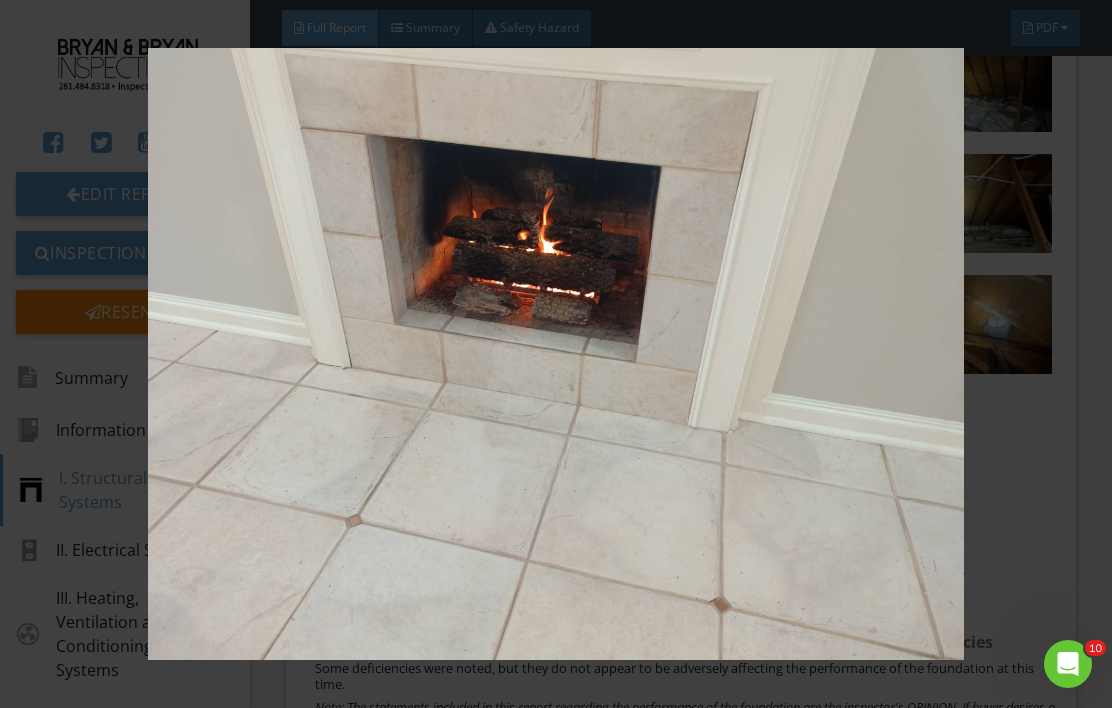 scroll, scrollTop: 2, scrollLeft: 0, axis: vertical 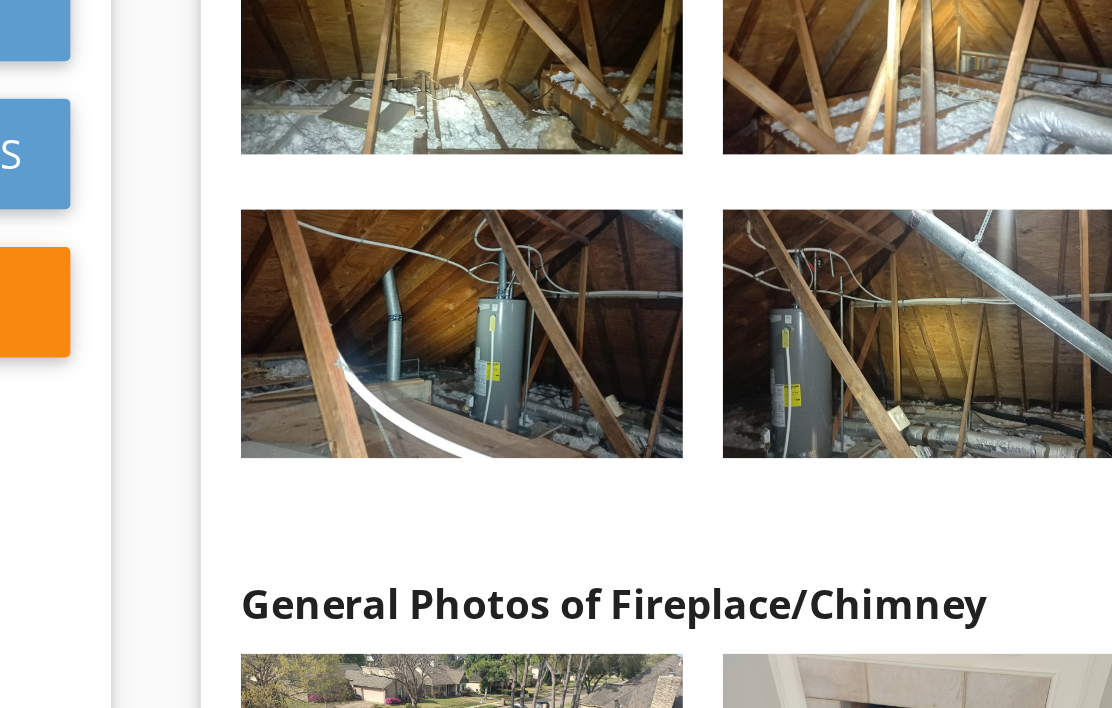 click at bounding box center (581, 518) 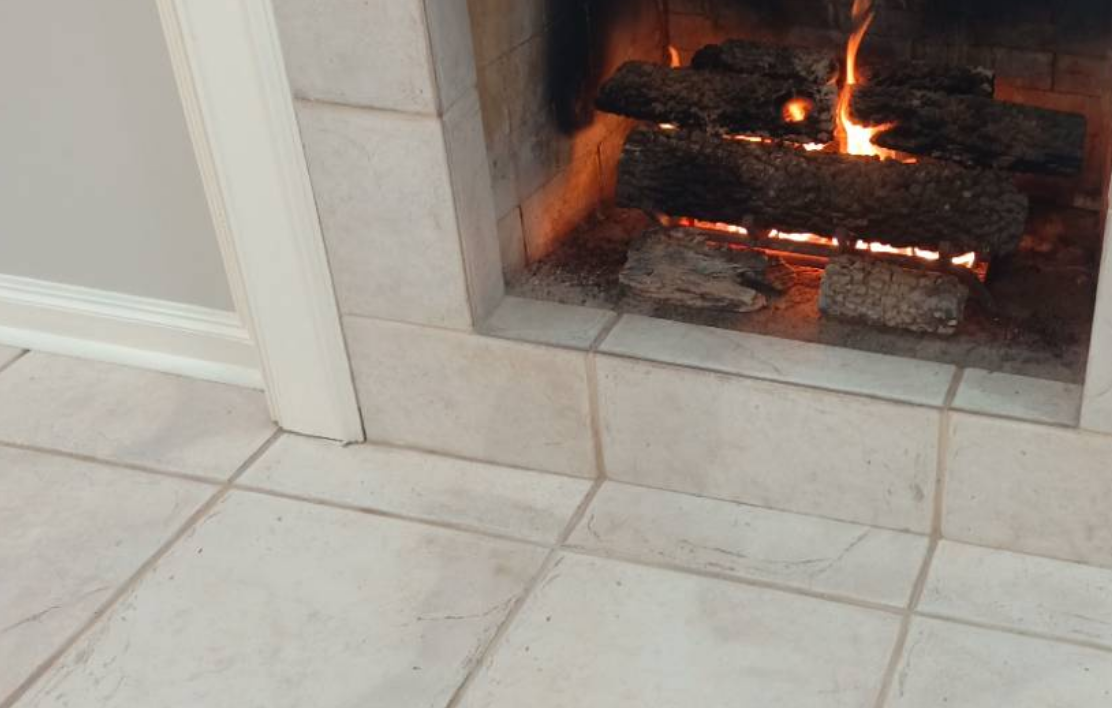 click at bounding box center [556, 354] 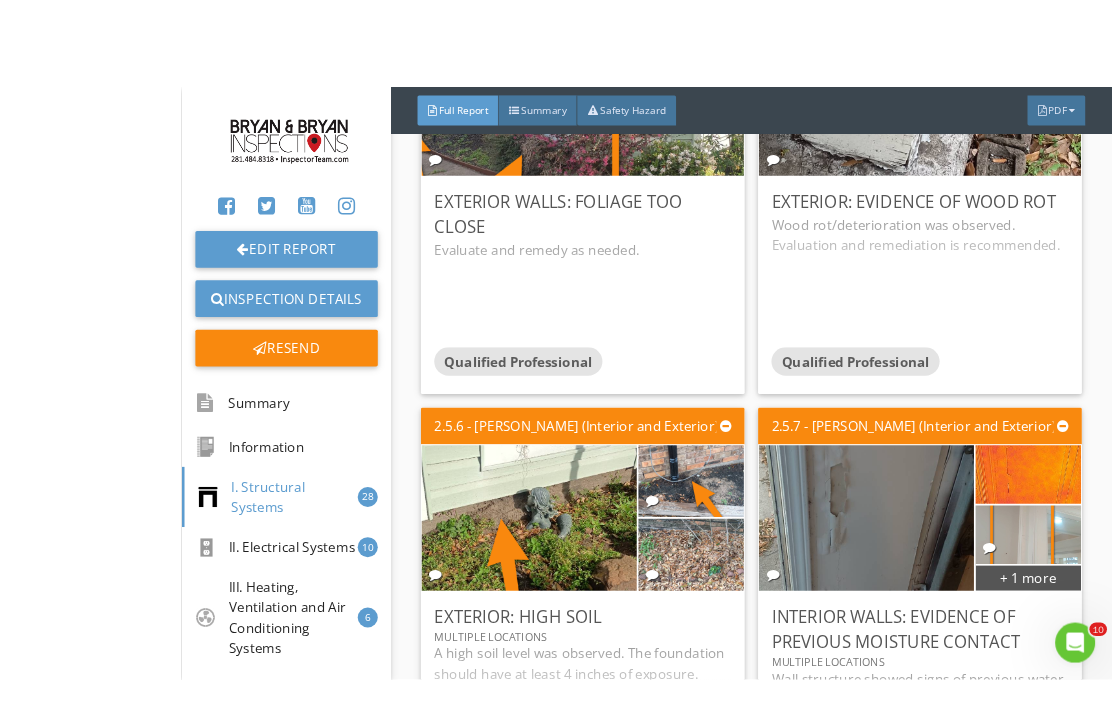 scroll, scrollTop: 1, scrollLeft: 0, axis: vertical 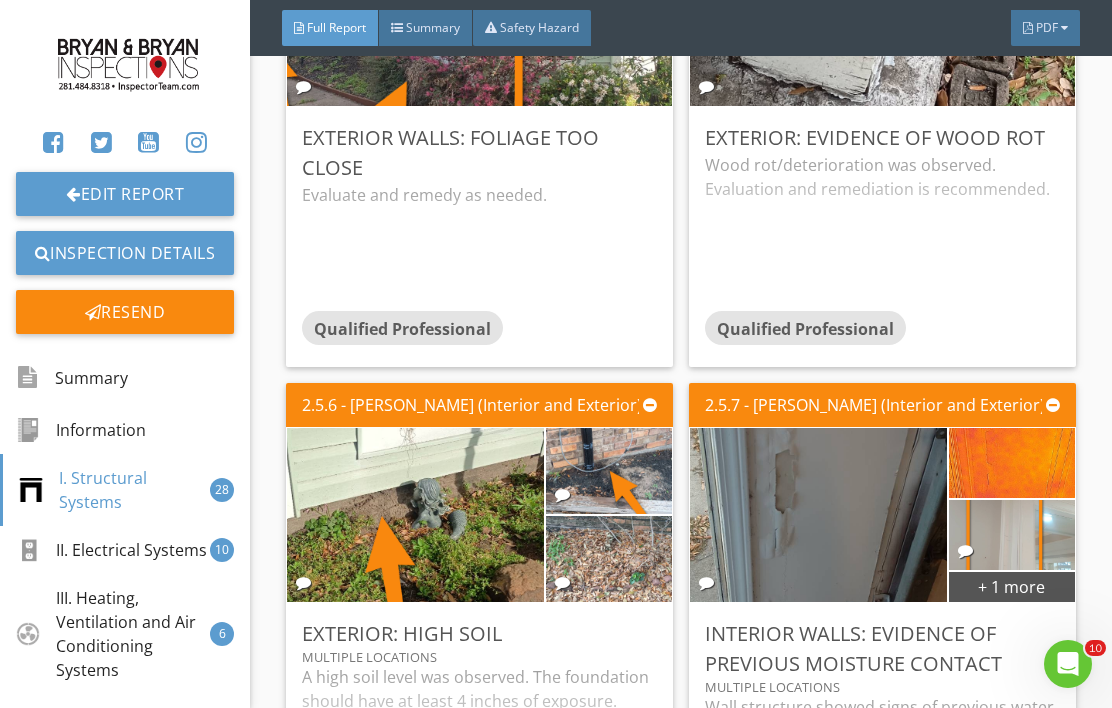 click on "I. Structural Systems" at bounding box center (114, 490) 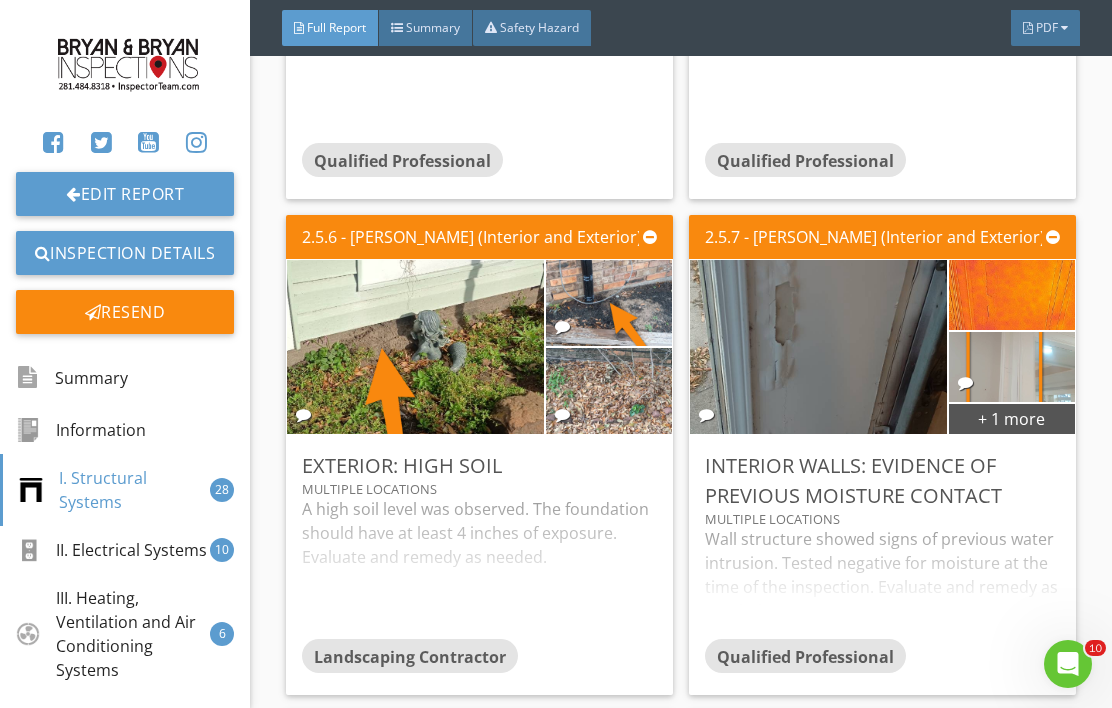 scroll, scrollTop: 5739, scrollLeft: 0, axis: vertical 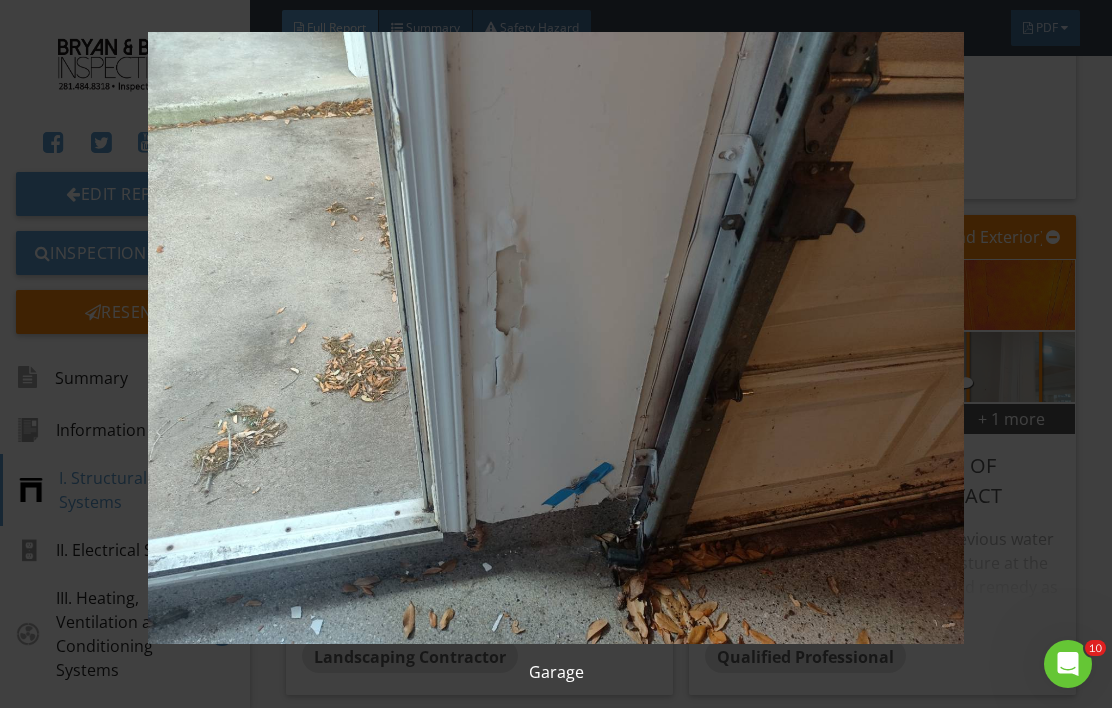 click at bounding box center (556, 338) 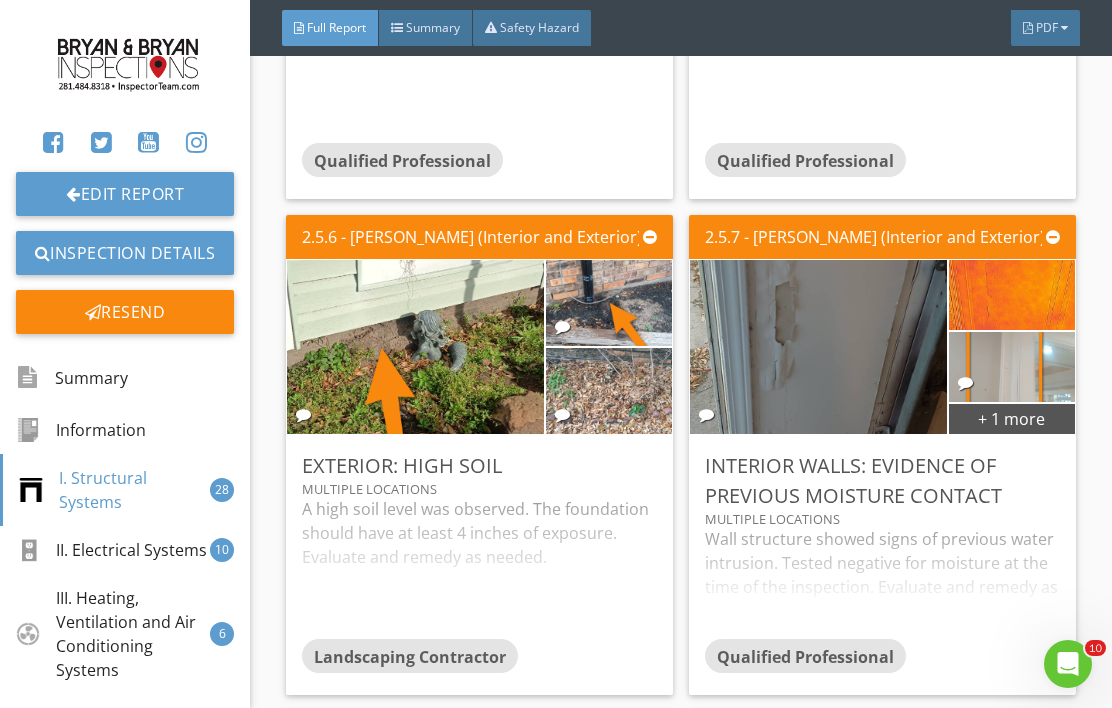 click at bounding box center (1011, 367) 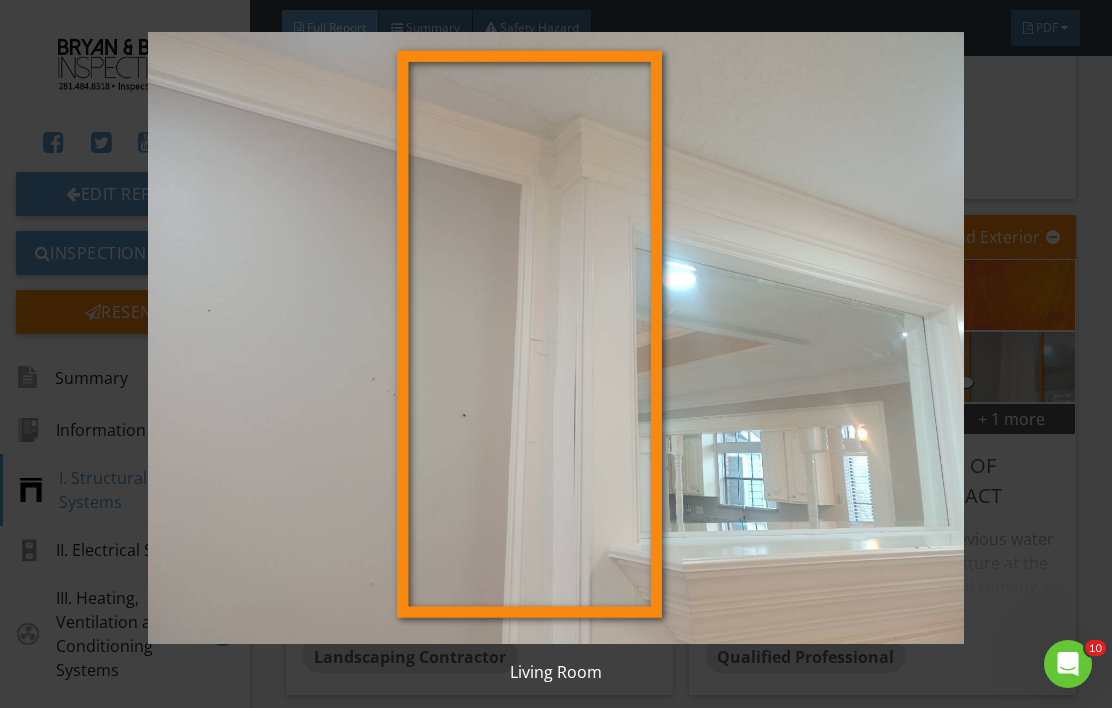 click at bounding box center (556, 338) 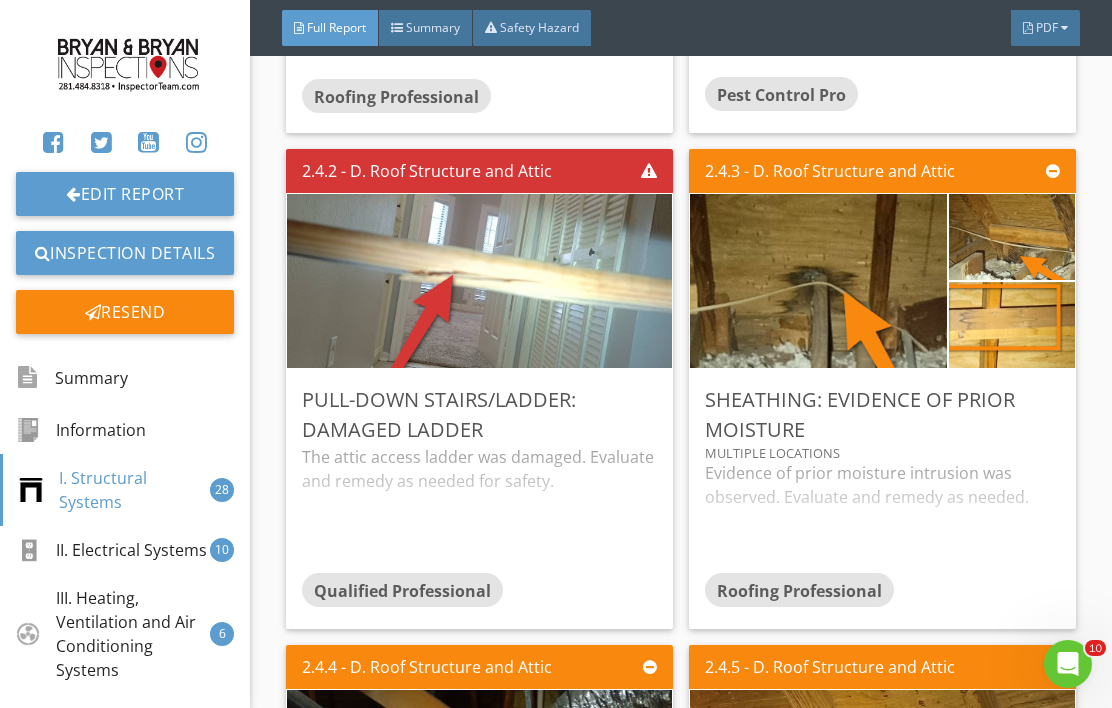 scroll, scrollTop: 3325, scrollLeft: 0, axis: vertical 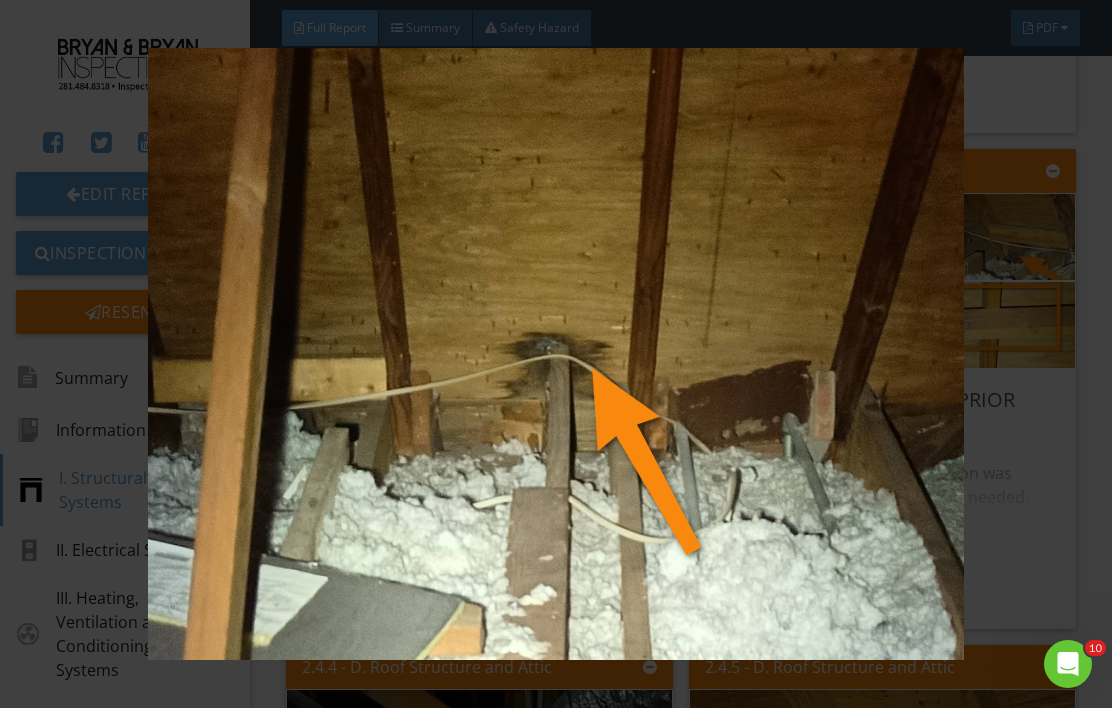 click at bounding box center [556, 354] 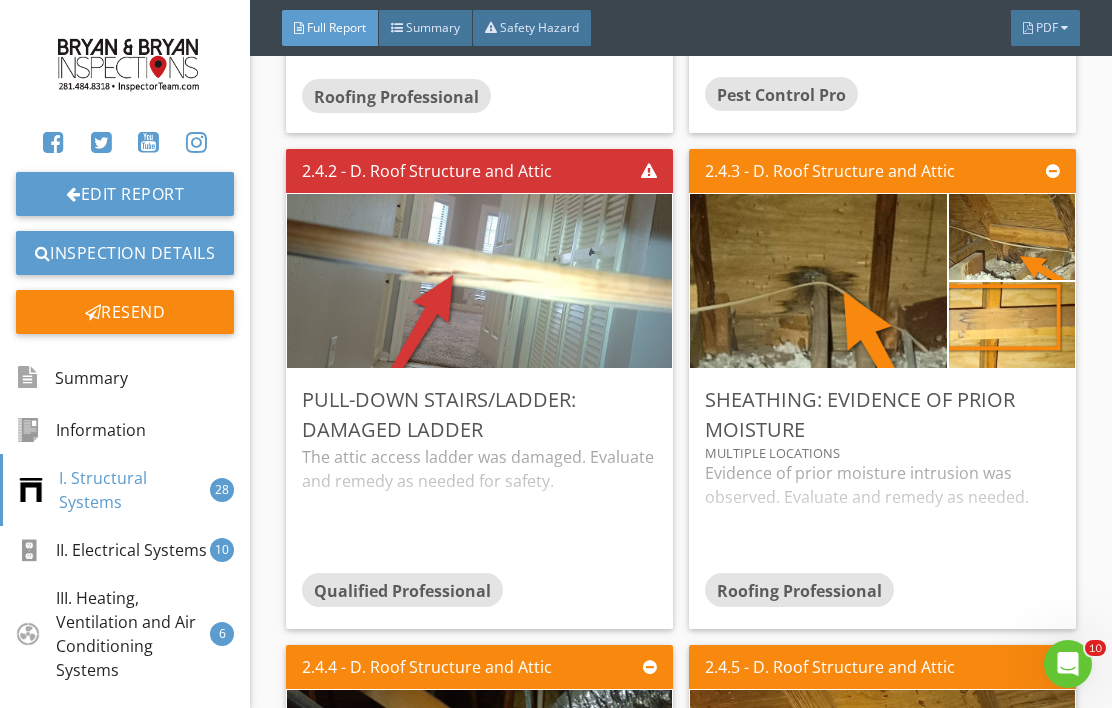 click at bounding box center (1012, 237) 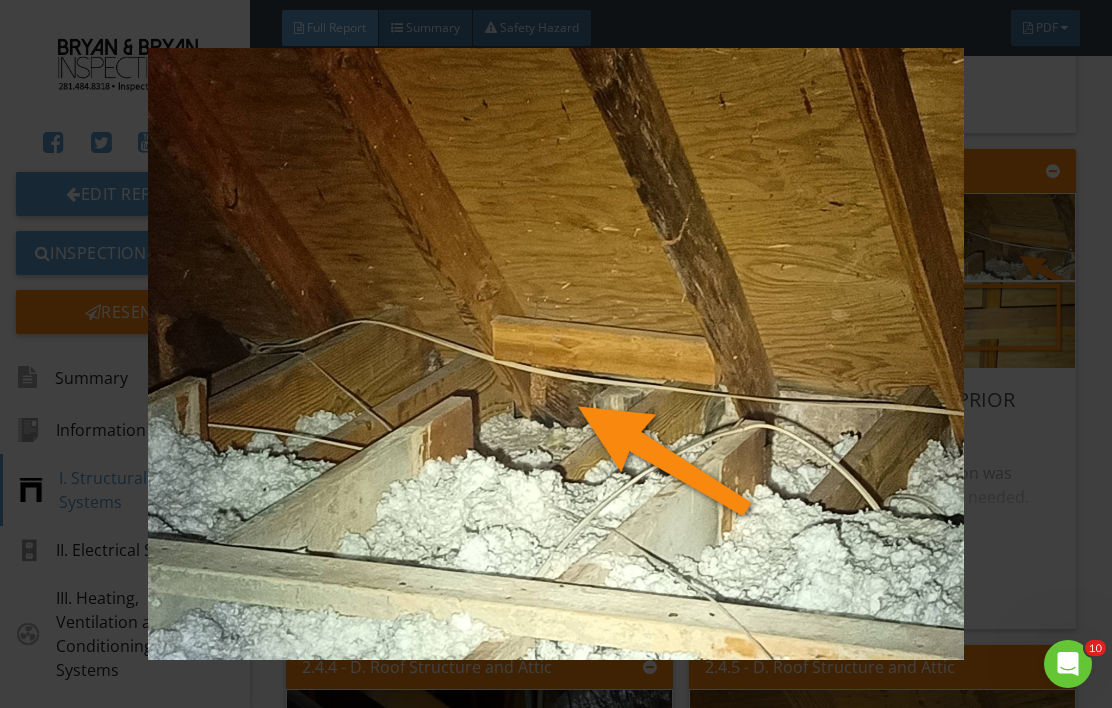 click at bounding box center [556, 354] 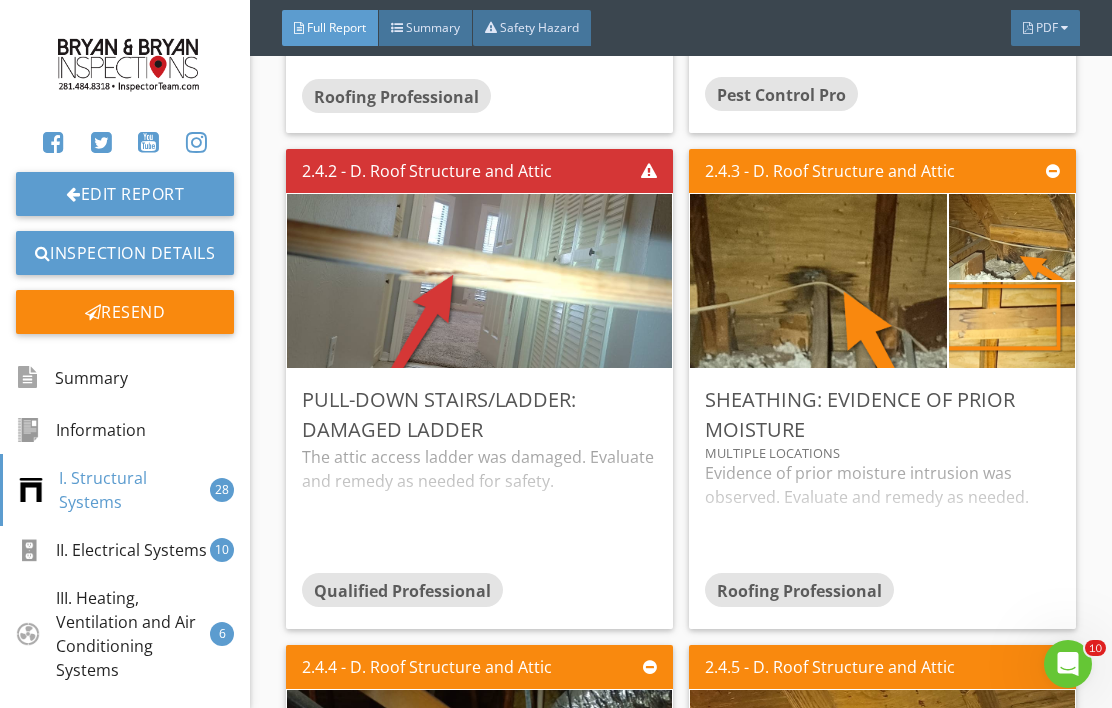 click at bounding box center (1012, 325) 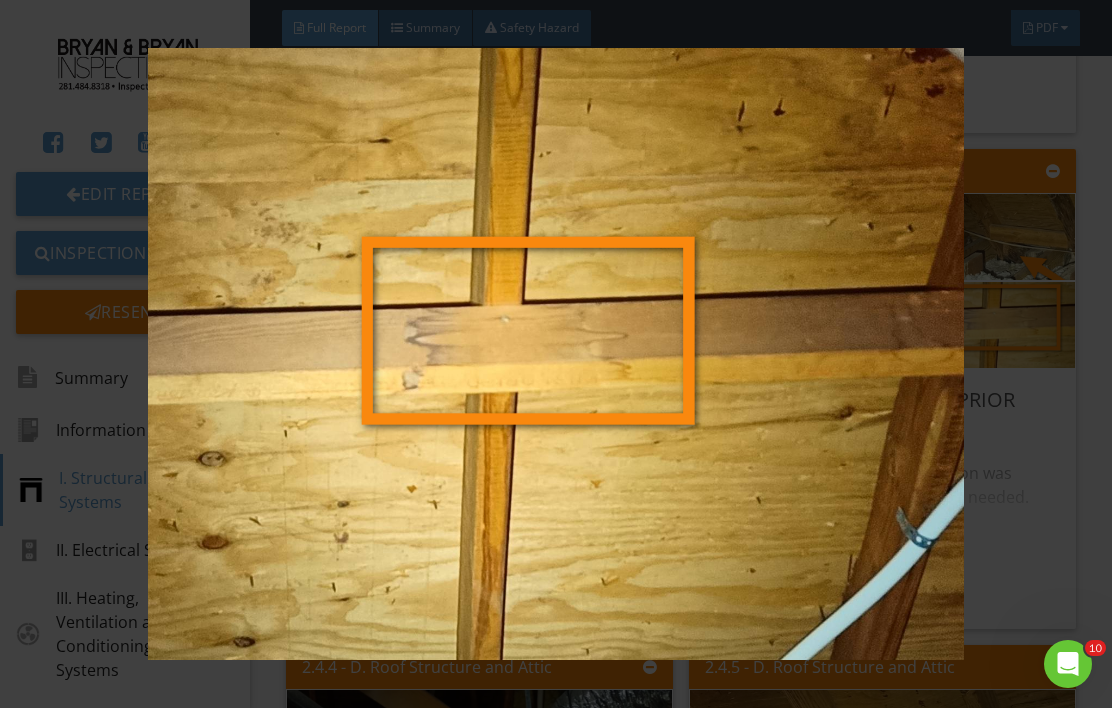 click at bounding box center (556, 354) 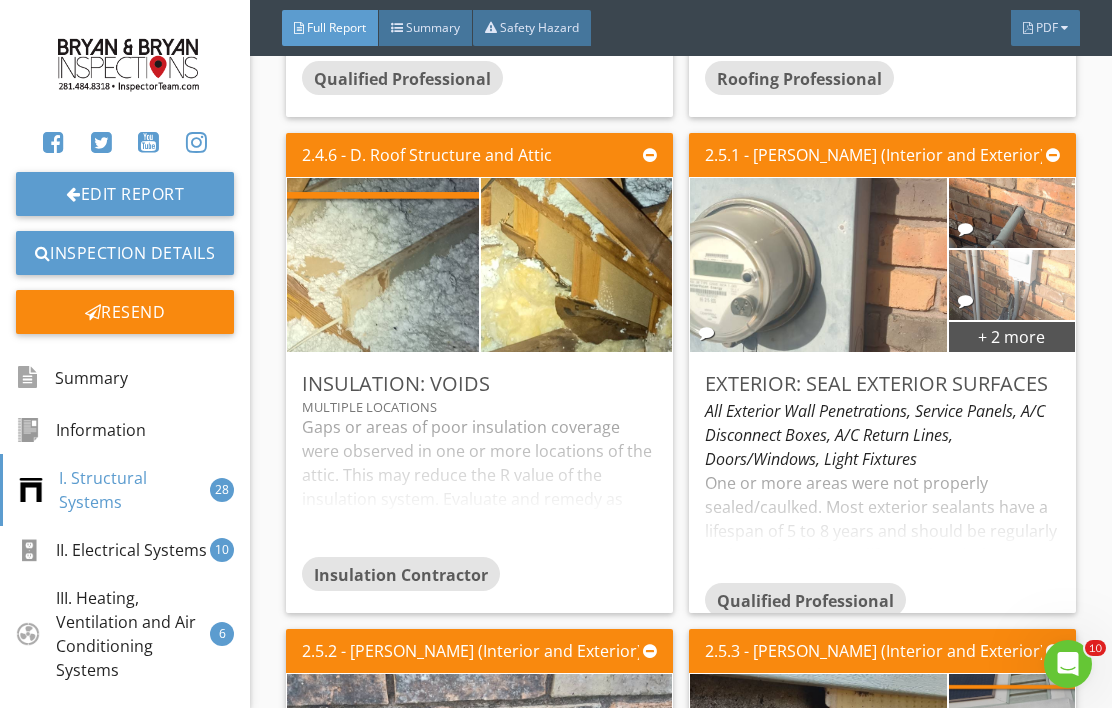 scroll, scrollTop: 4333, scrollLeft: 0, axis: vertical 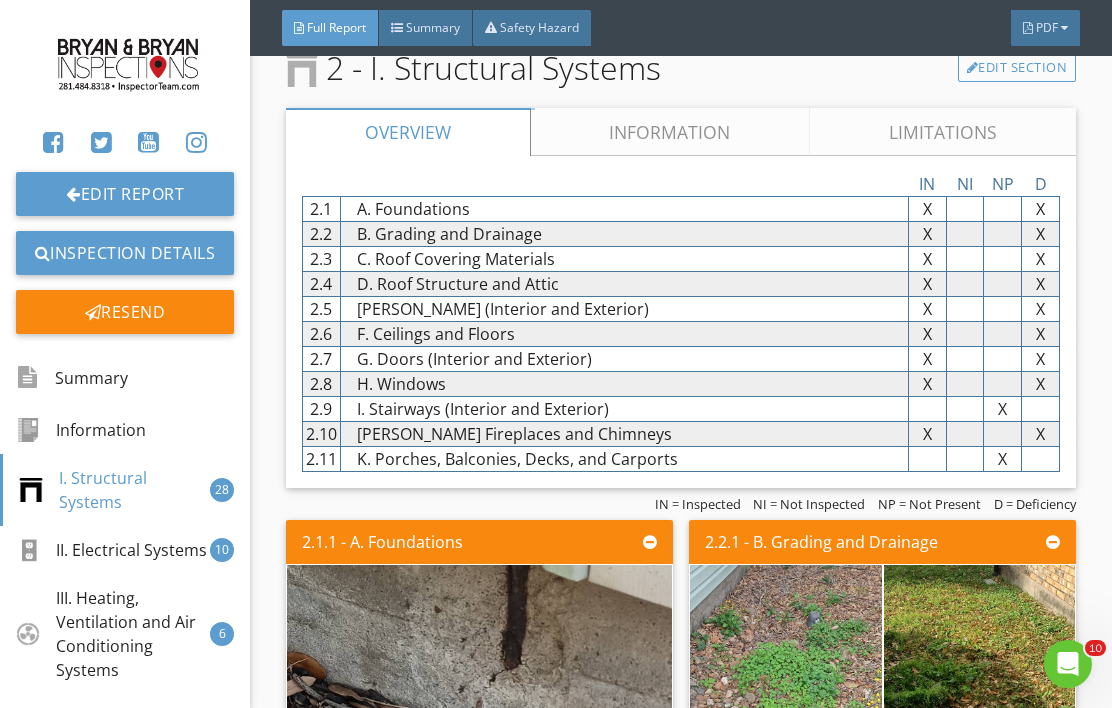 click on "Information" at bounding box center [671, 132] 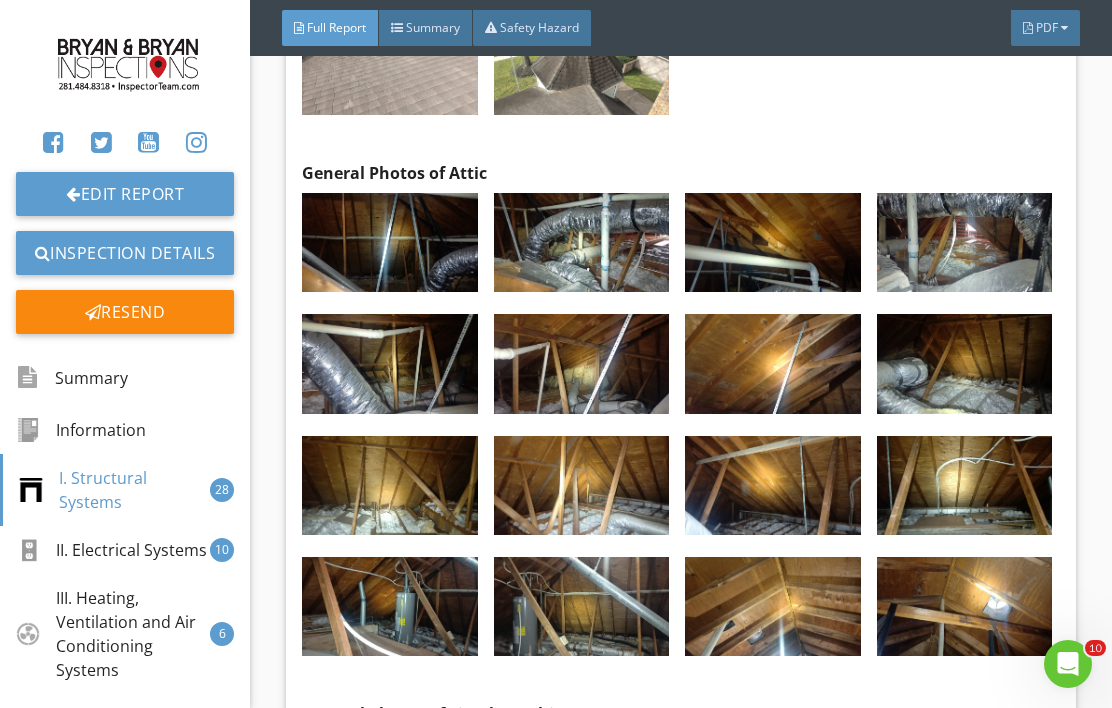 scroll, scrollTop: 5289, scrollLeft: 0, axis: vertical 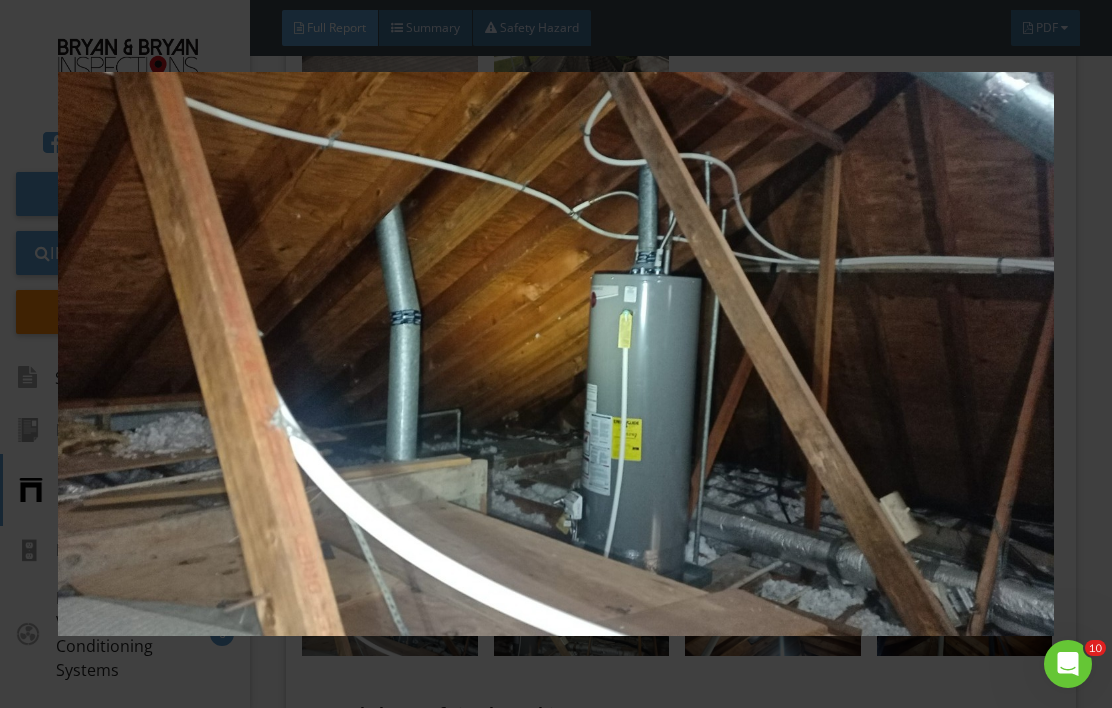 click at bounding box center [556, 354] 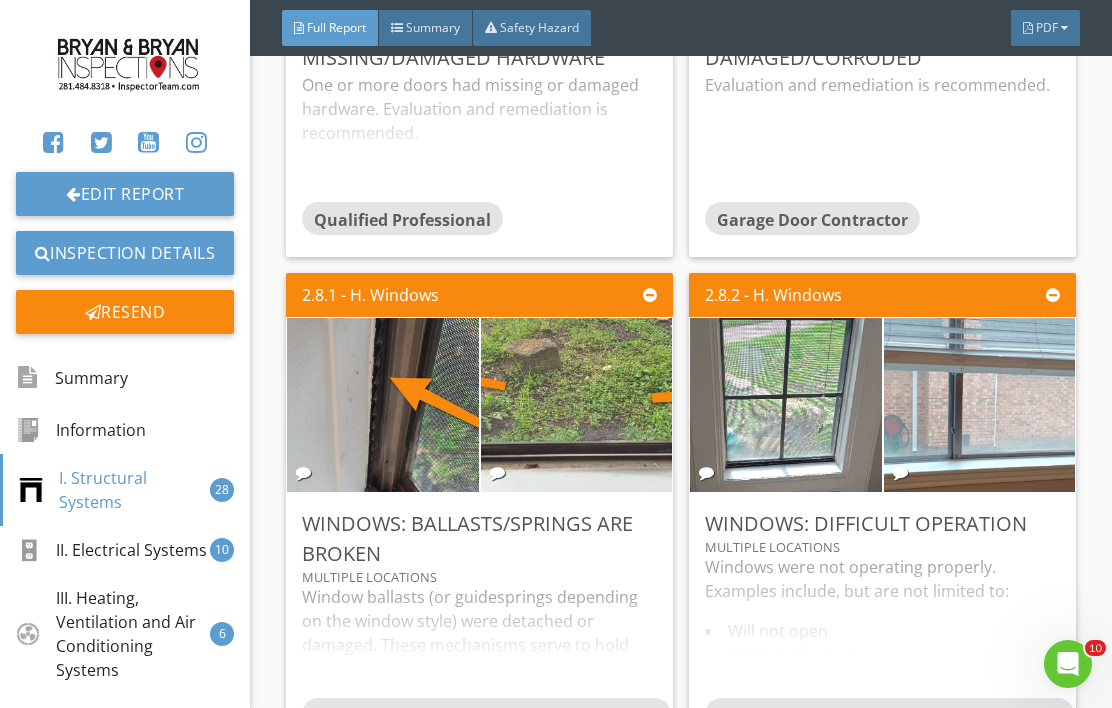 scroll, scrollTop: 12349, scrollLeft: 0, axis: vertical 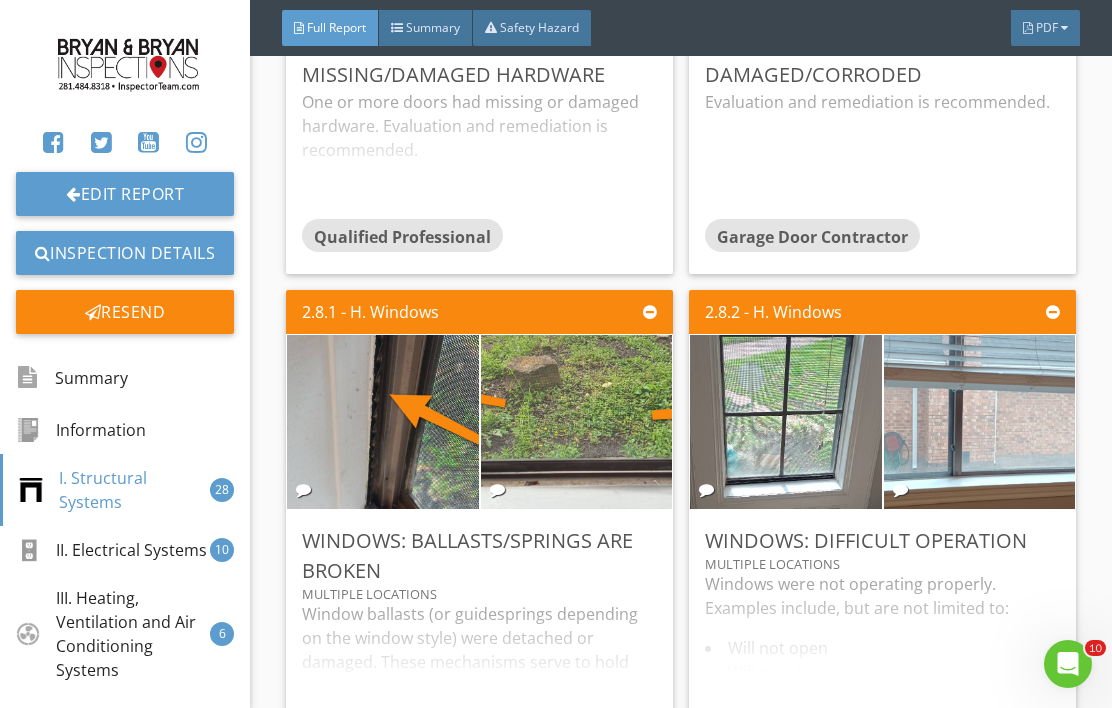 click at bounding box center [382, 422] 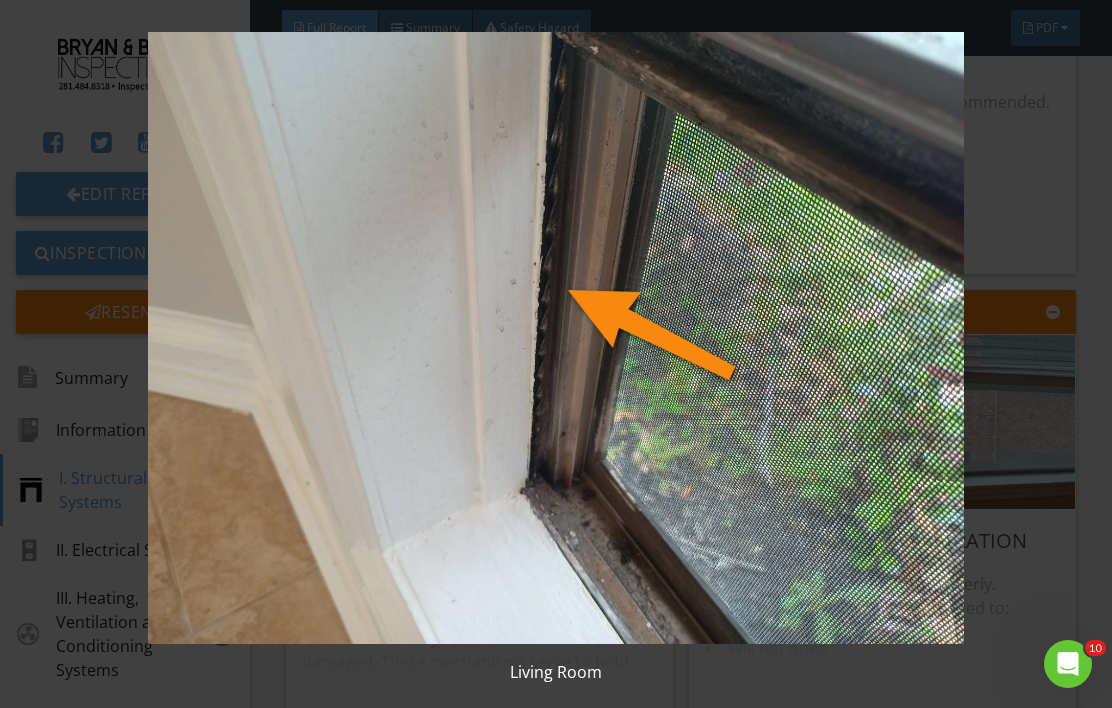 click at bounding box center (556, 338) 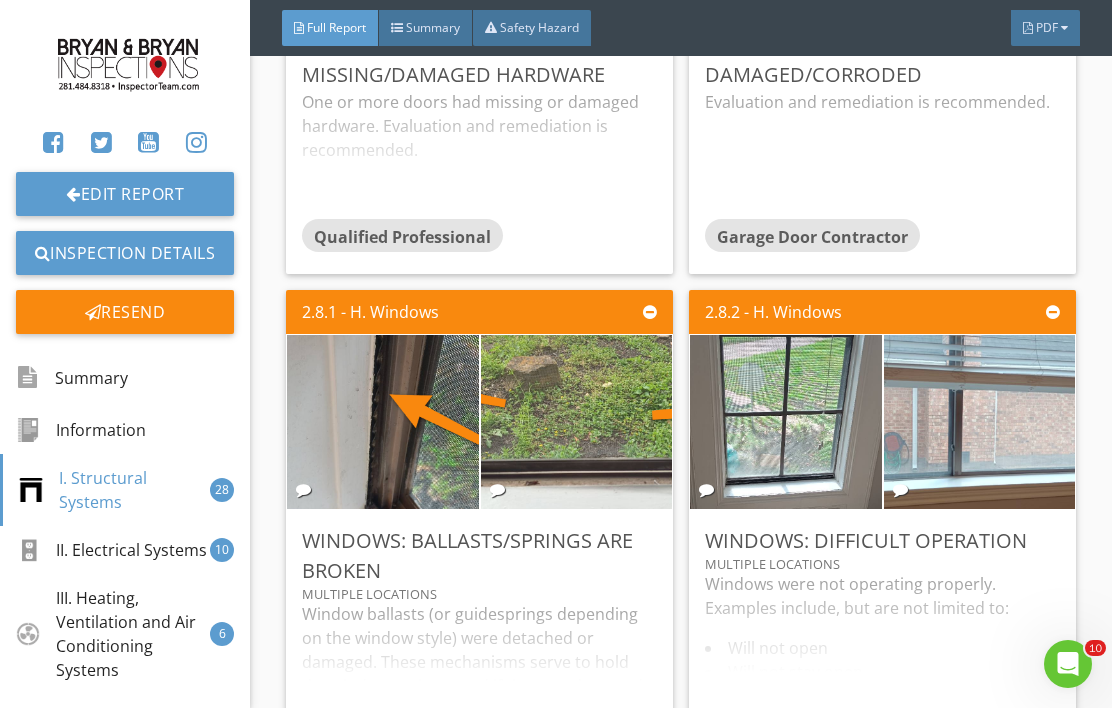 click at bounding box center [576, 422] 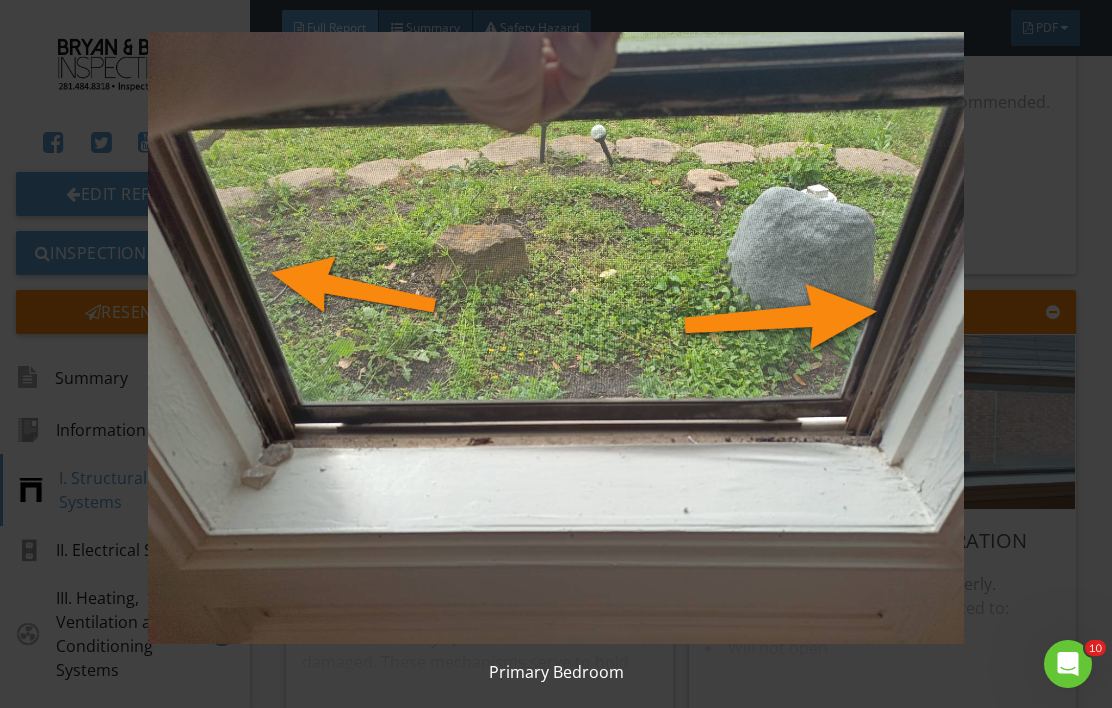 click at bounding box center [556, 338] 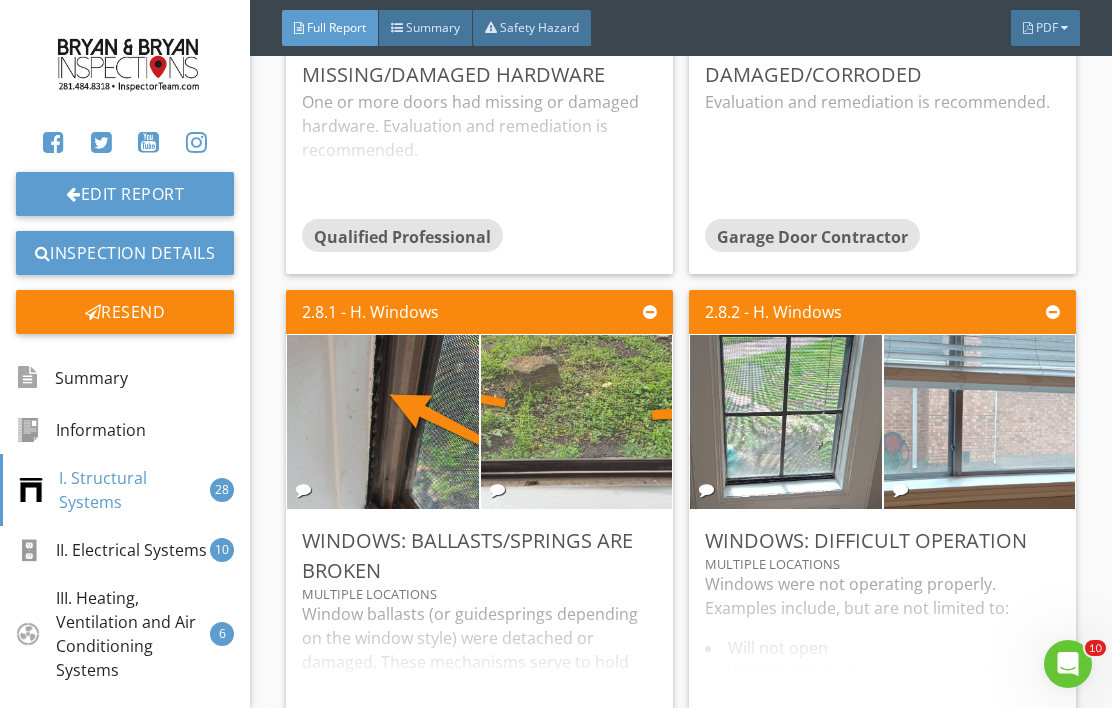 scroll, scrollTop: 12349, scrollLeft: 0, axis: vertical 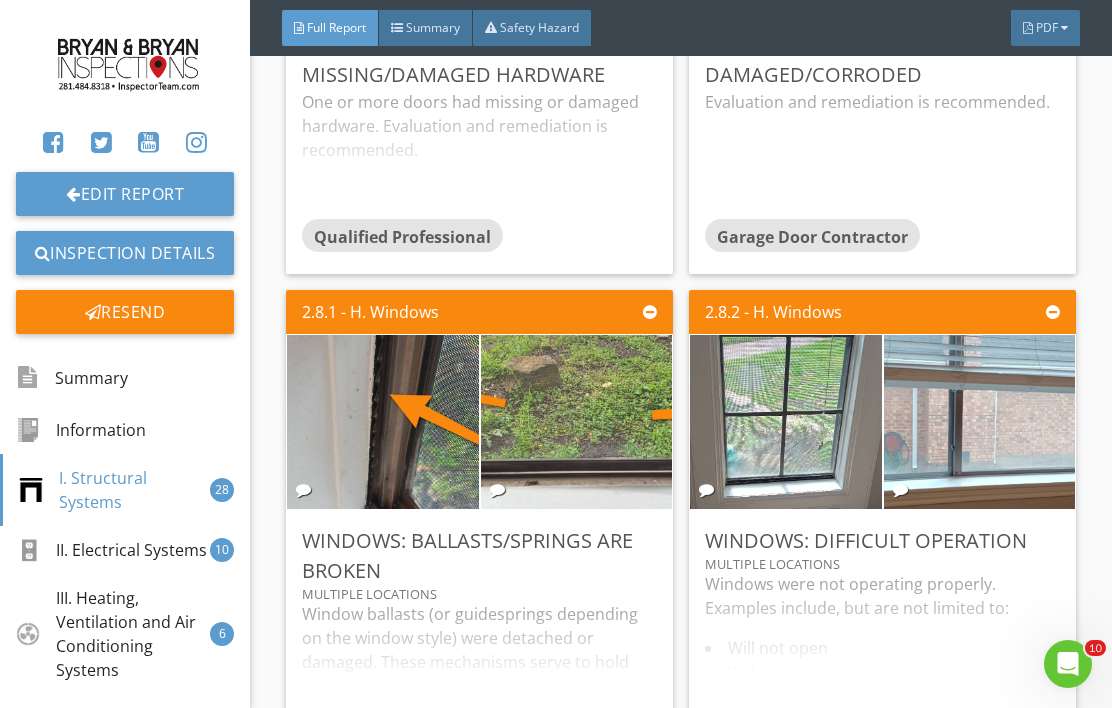 click at bounding box center [785, 422] 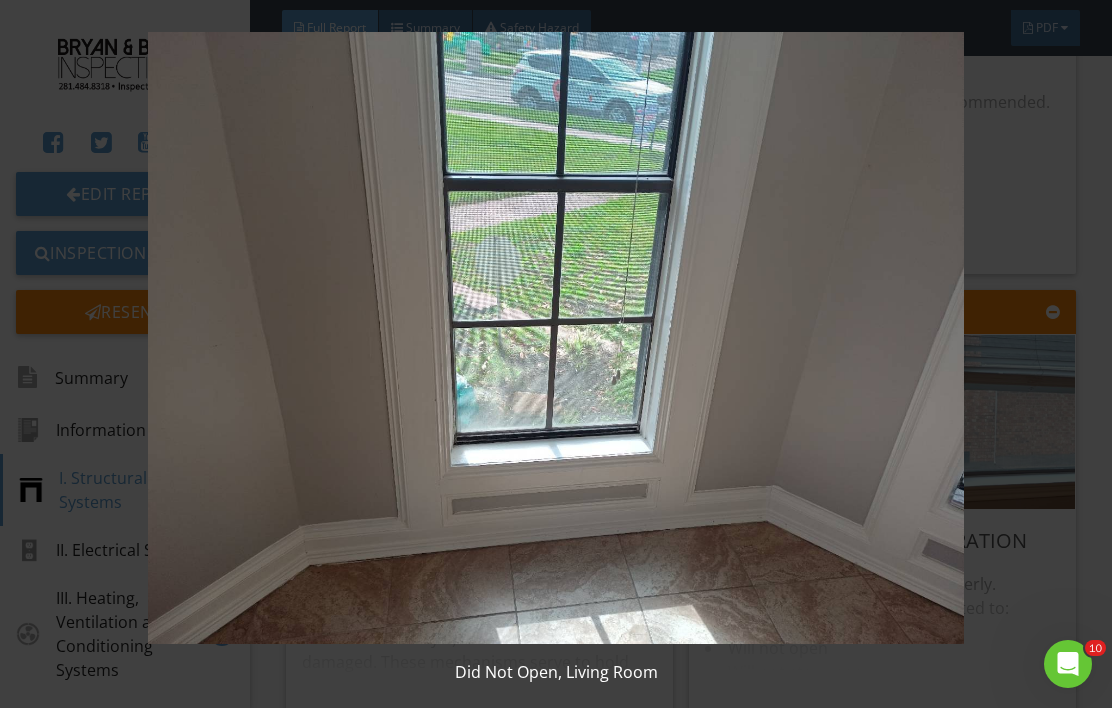 click at bounding box center (556, 338) 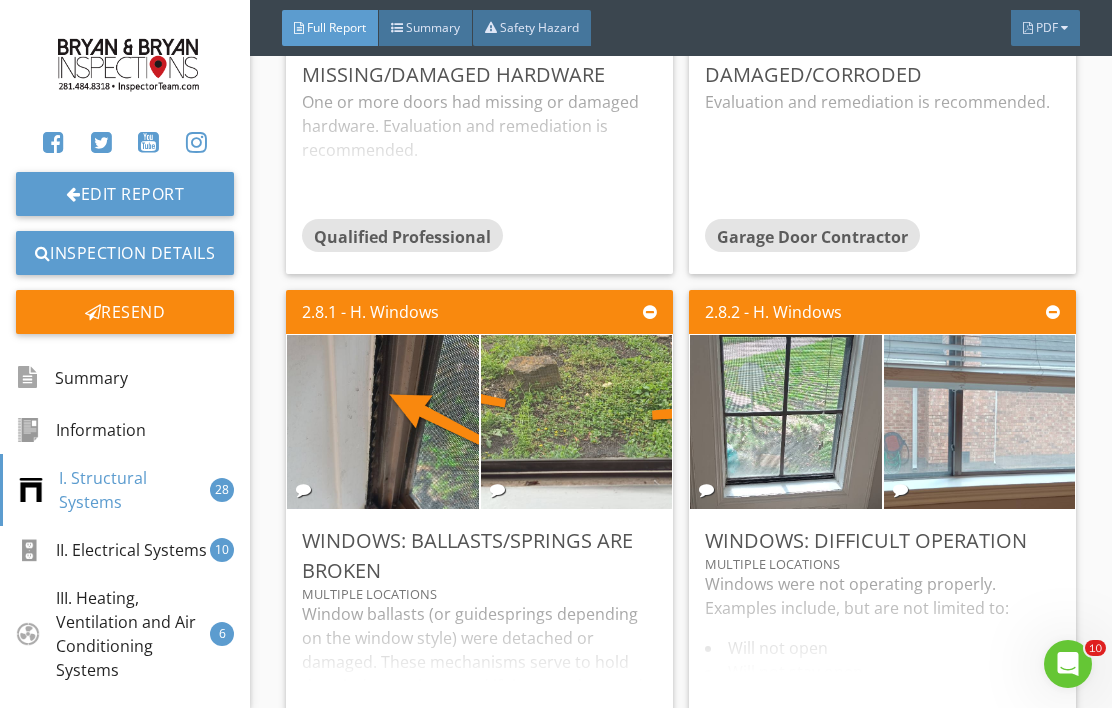 click at bounding box center [979, 422] 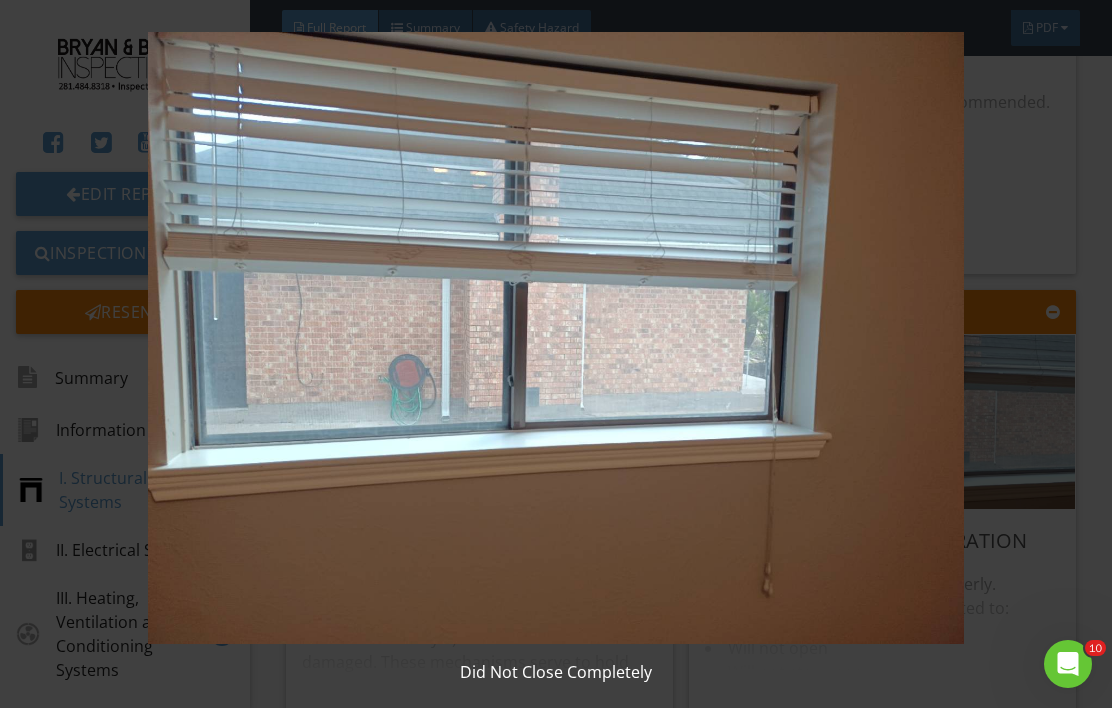 click at bounding box center [556, 338] 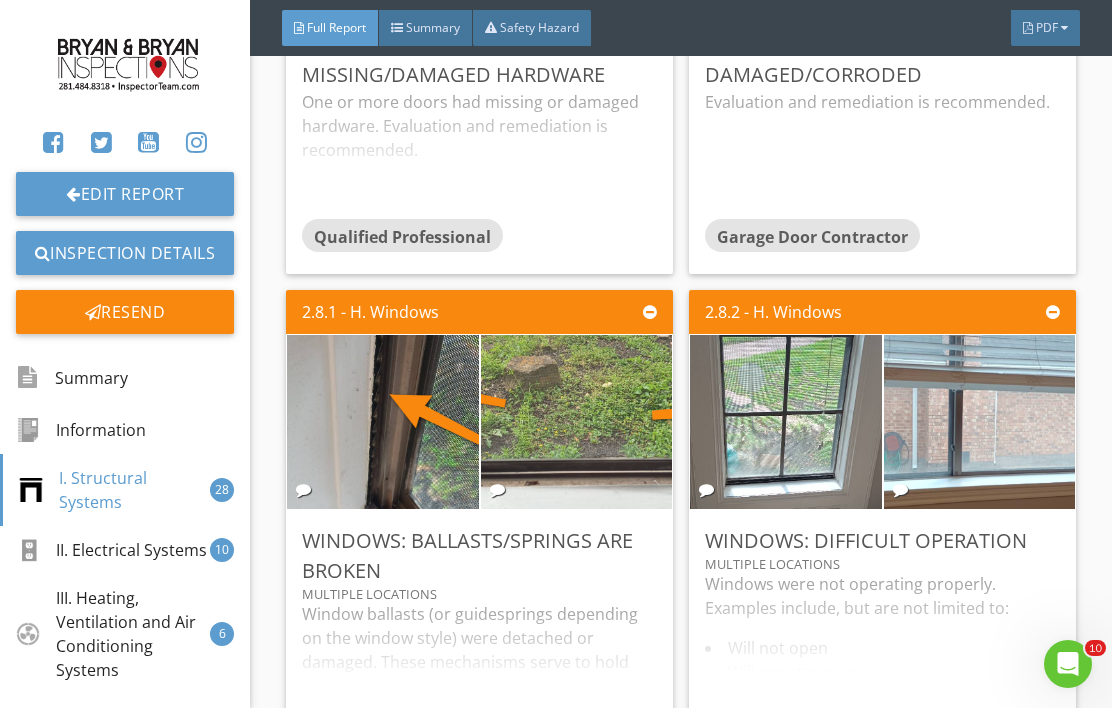 click at bounding box center [785, 422] 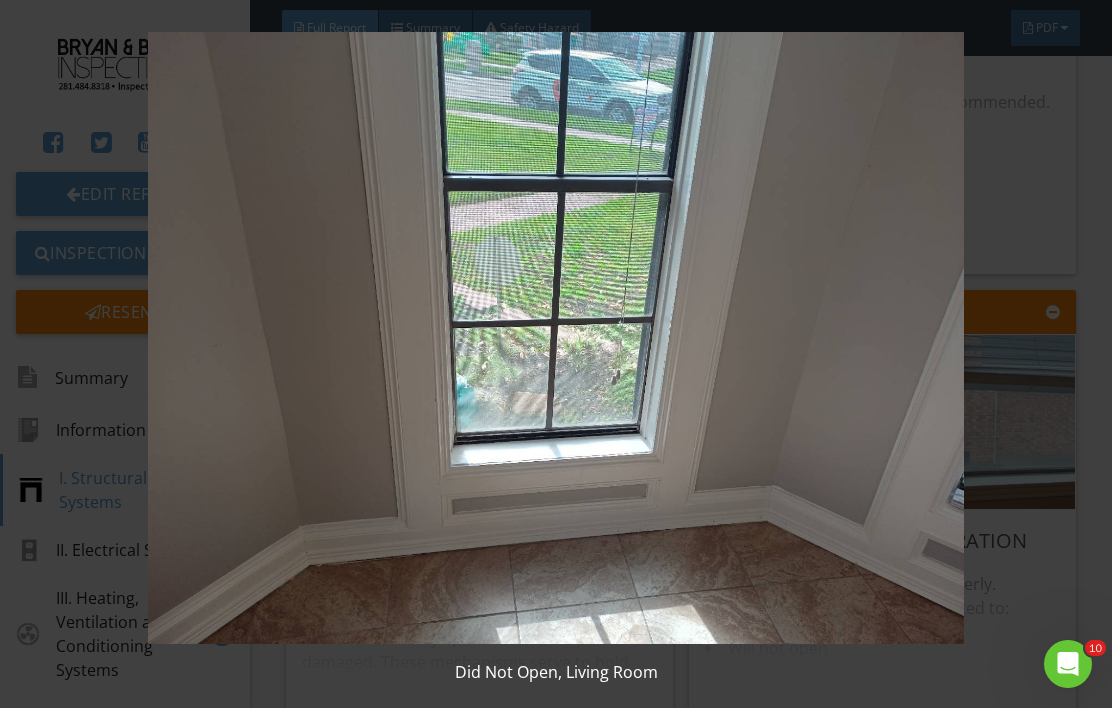 click on "Did Not Open, Living Room" at bounding box center (556, 354) 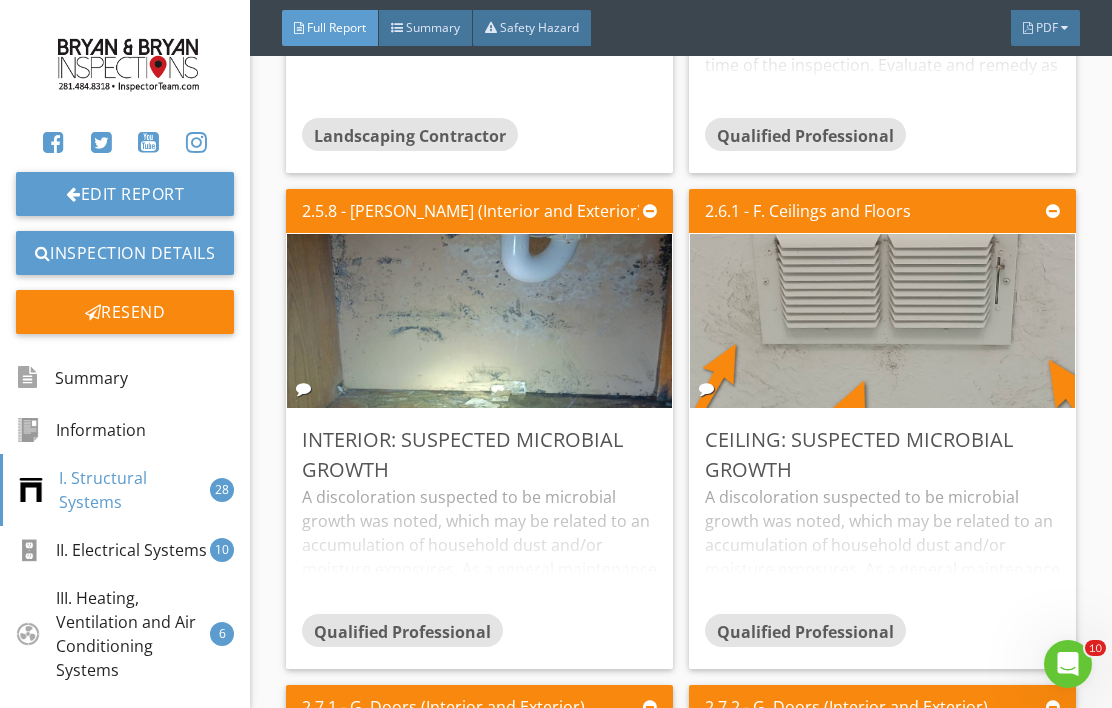scroll, scrollTop: 11458, scrollLeft: 0, axis: vertical 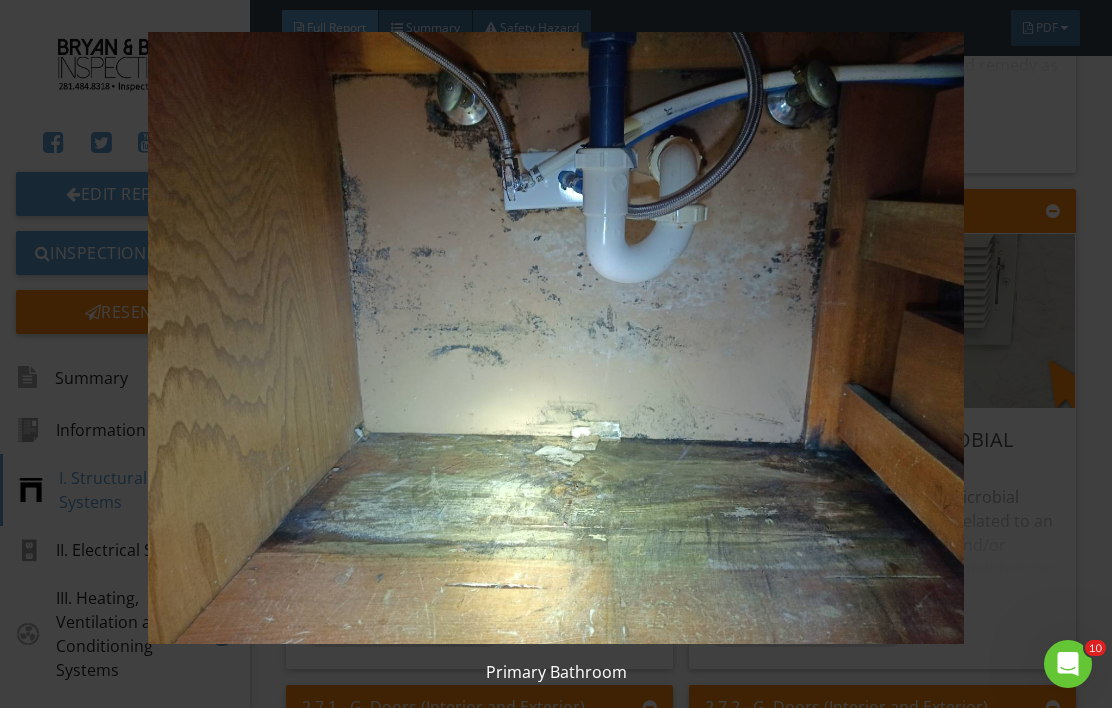 click at bounding box center (556, 338) 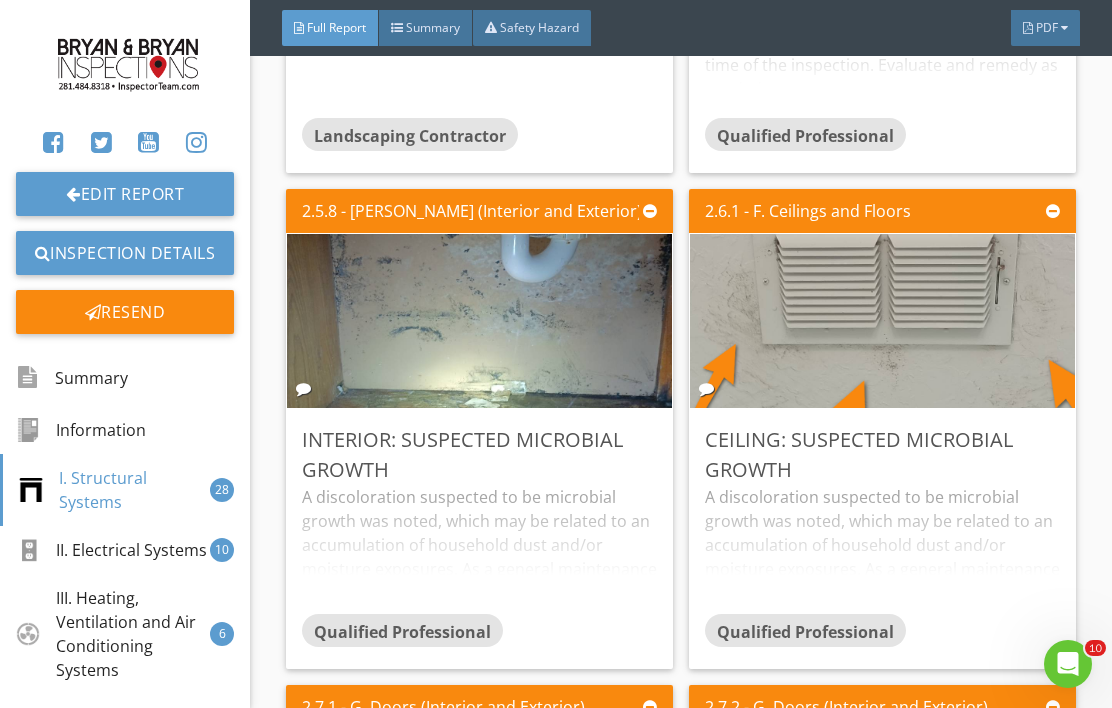 click at bounding box center [883, 321] 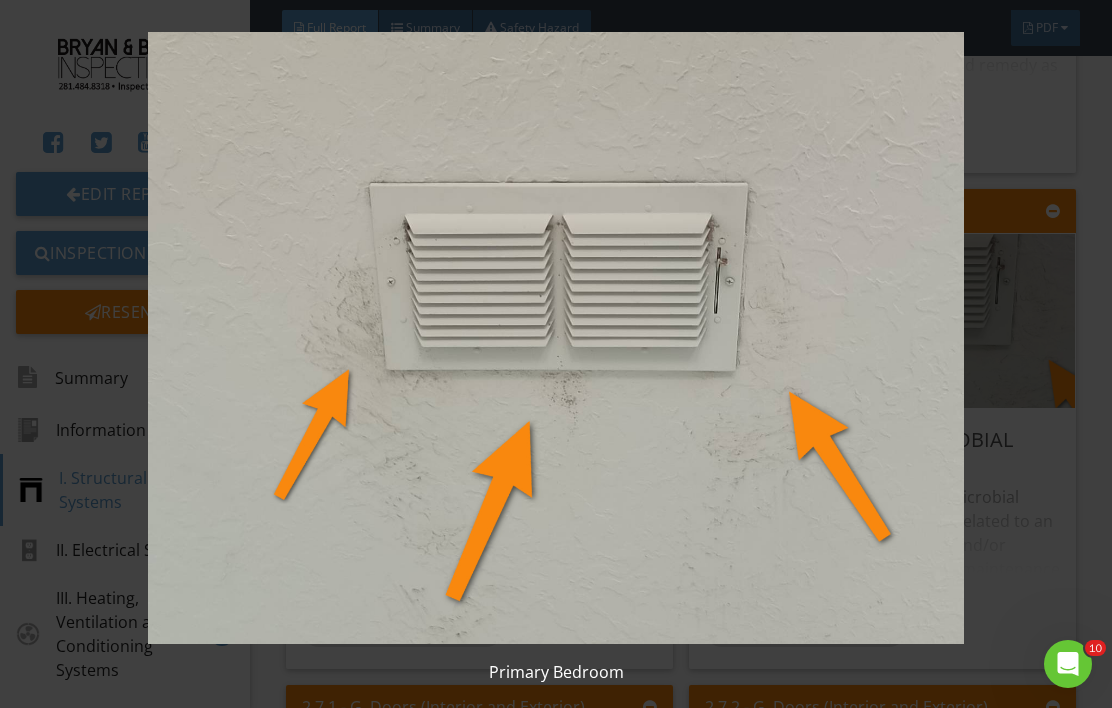 click at bounding box center (556, 338) 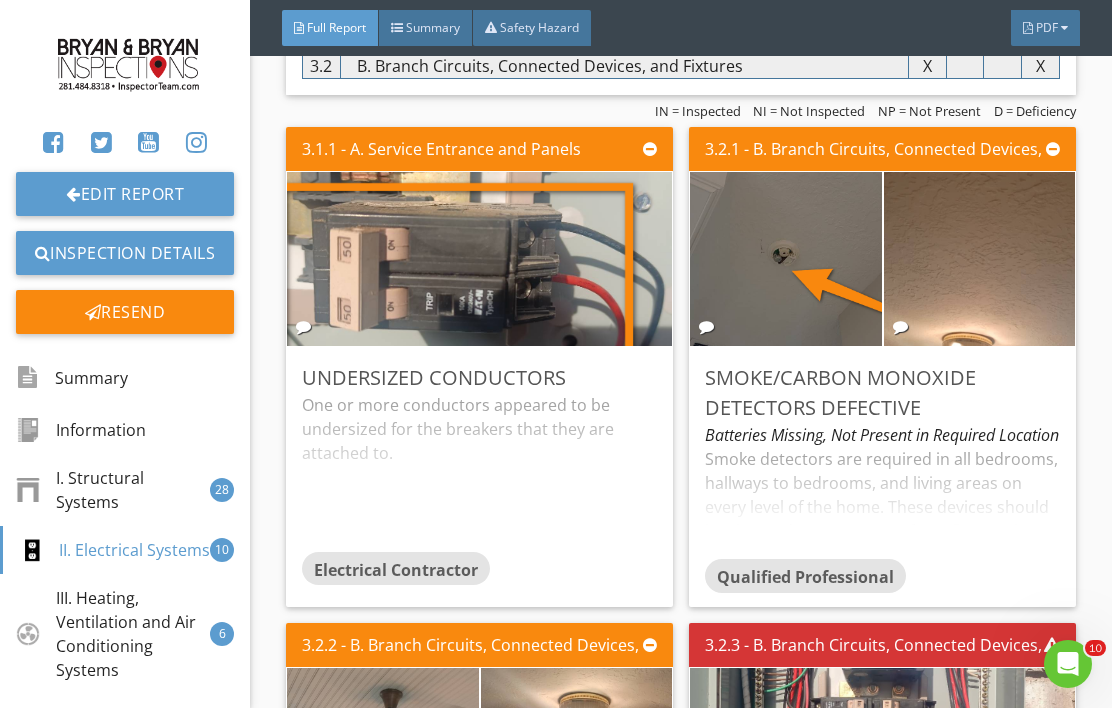 scroll, scrollTop: 14275, scrollLeft: 0, axis: vertical 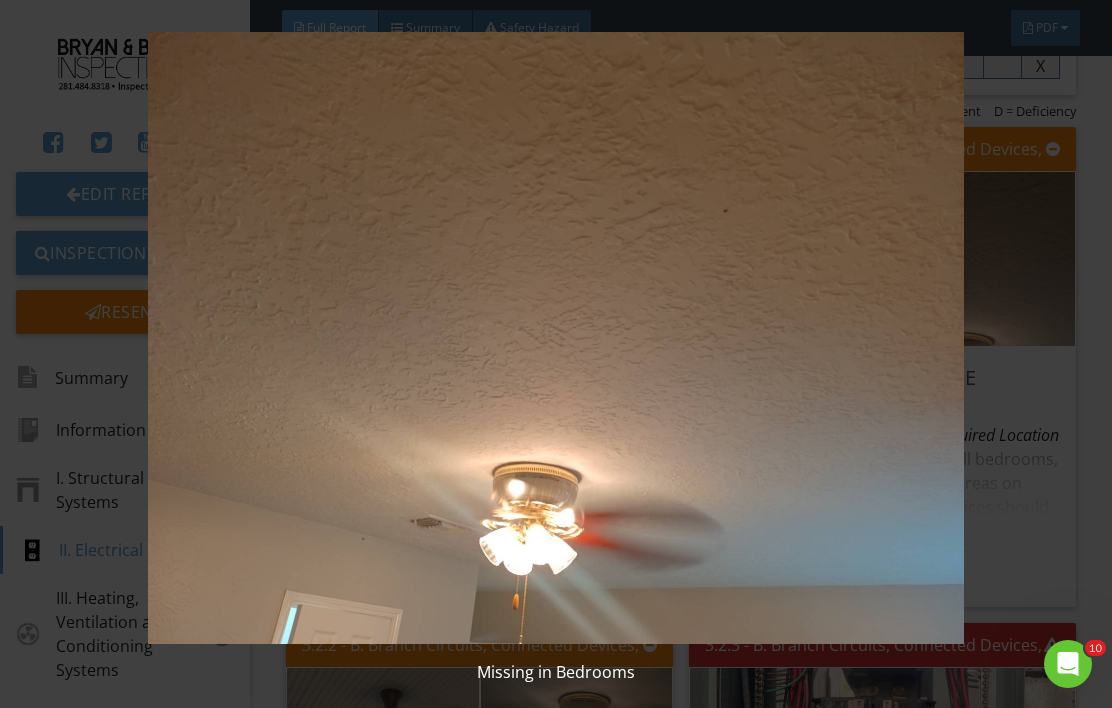 click at bounding box center (556, 338) 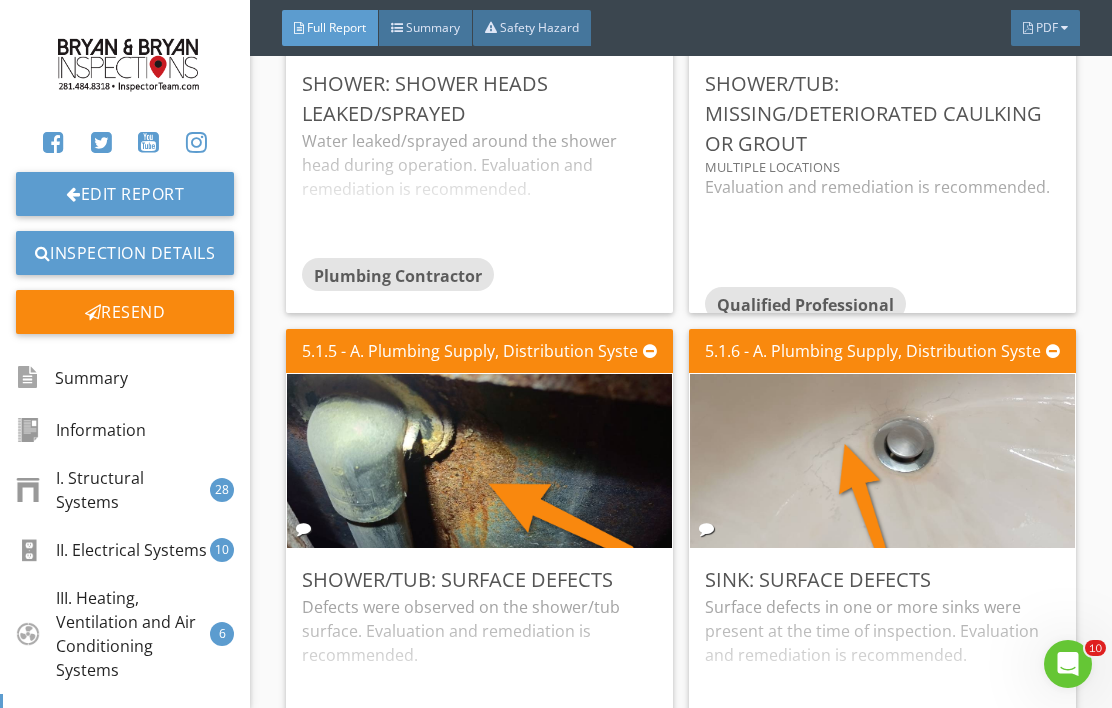 scroll, scrollTop: 19732, scrollLeft: 0, axis: vertical 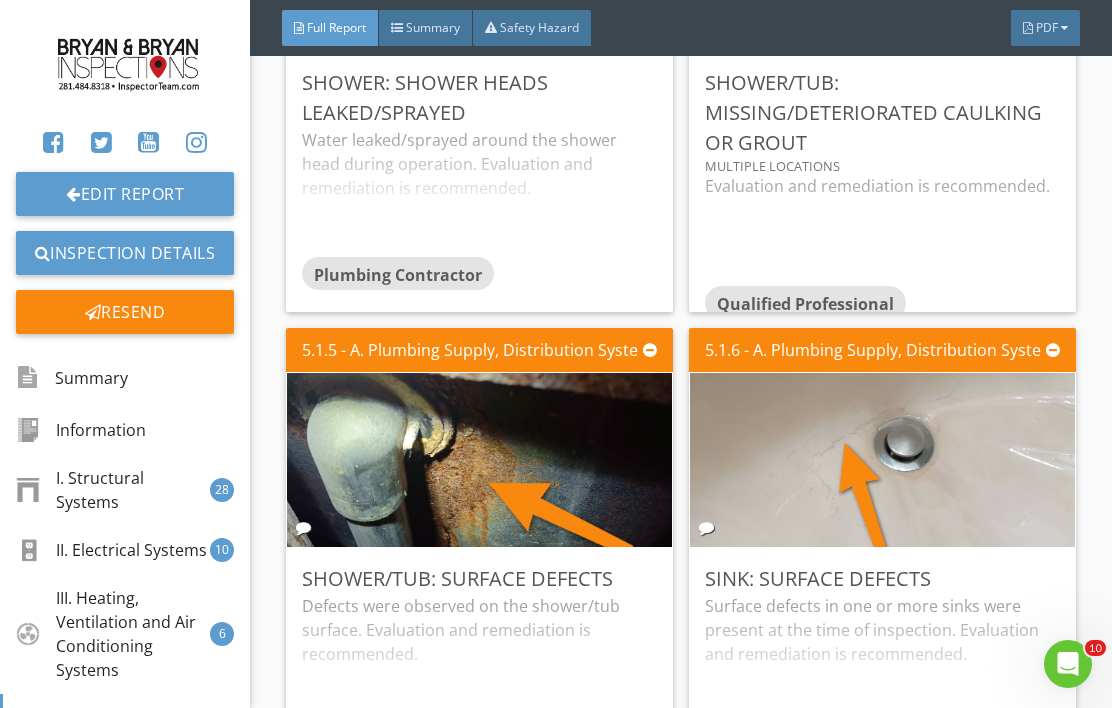 click at bounding box center [480, 460] 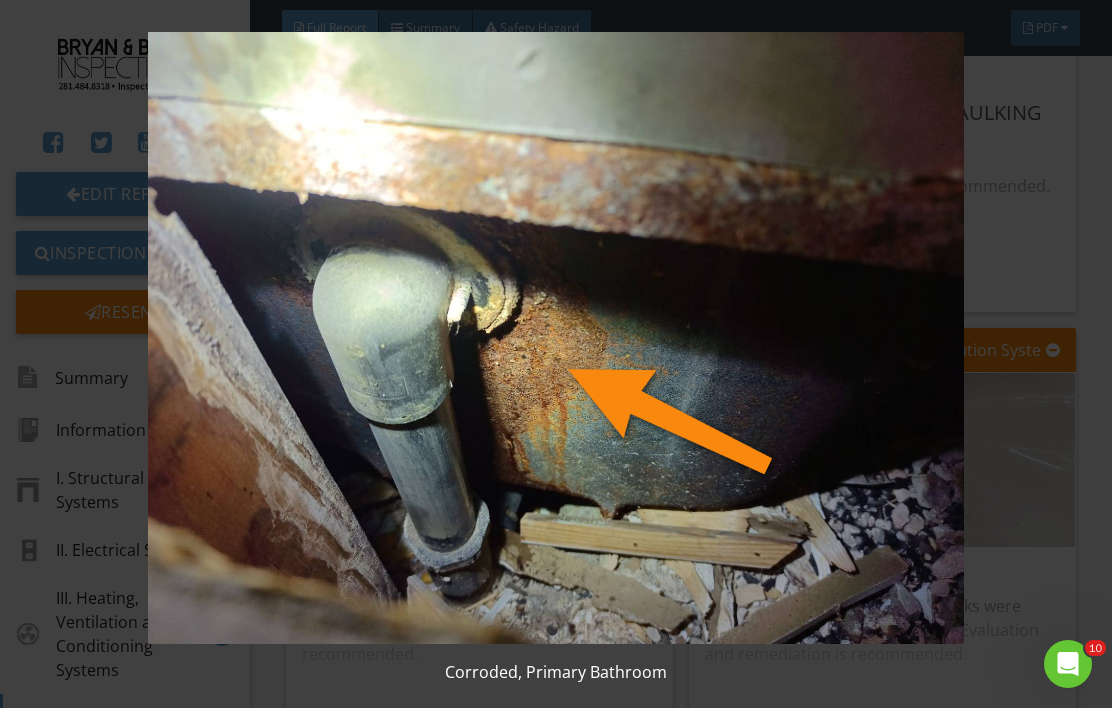 click at bounding box center [556, 338] 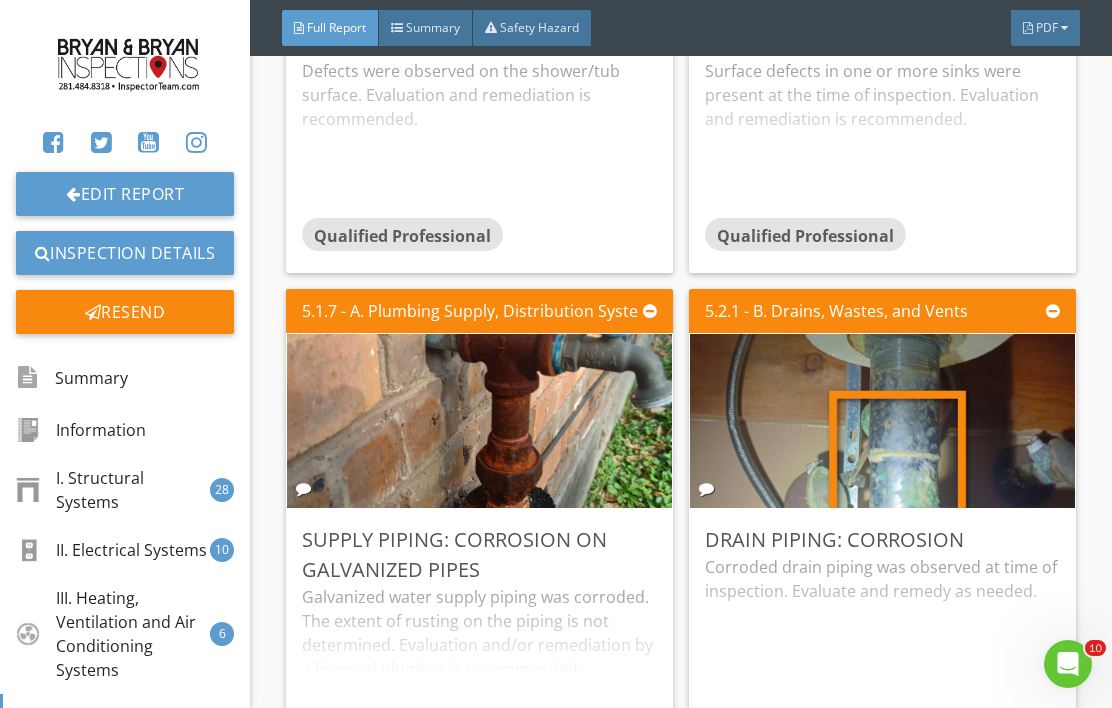 scroll, scrollTop: 20266, scrollLeft: 0, axis: vertical 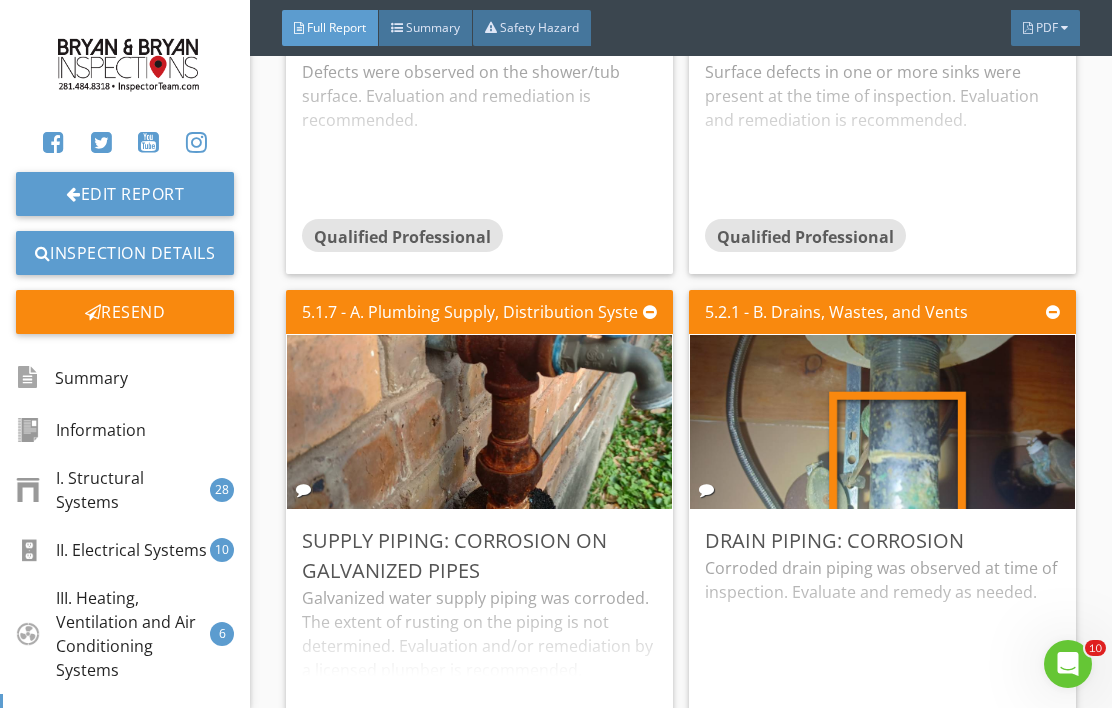 click at bounding box center (883, 422) 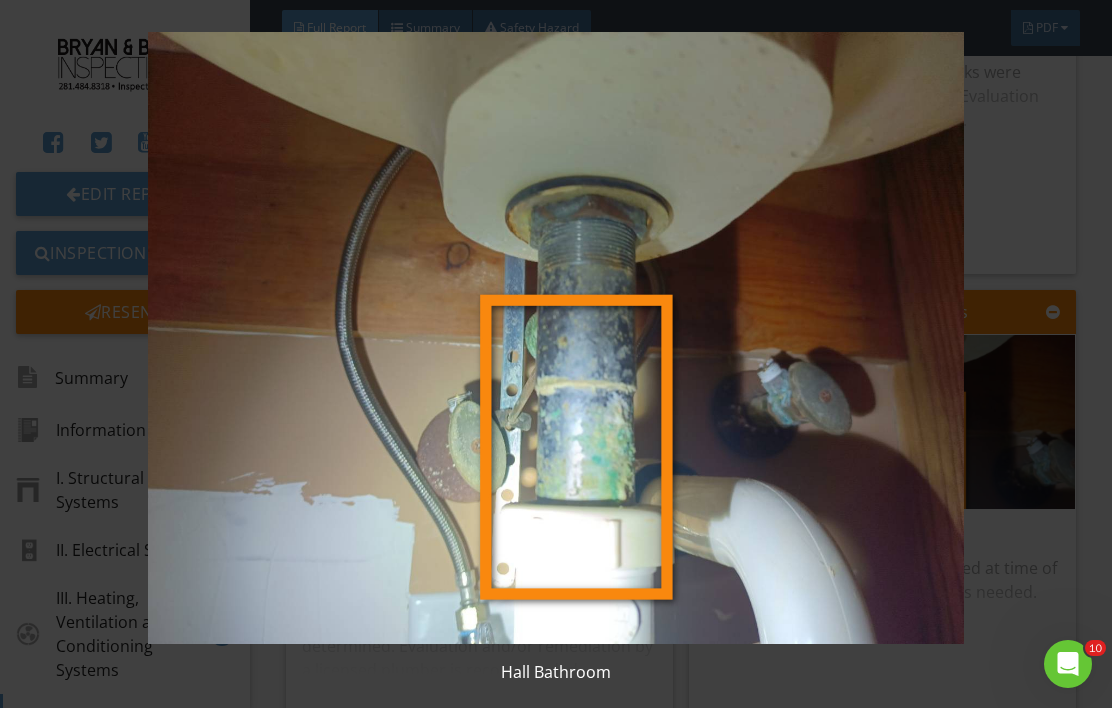 click at bounding box center (556, 338) 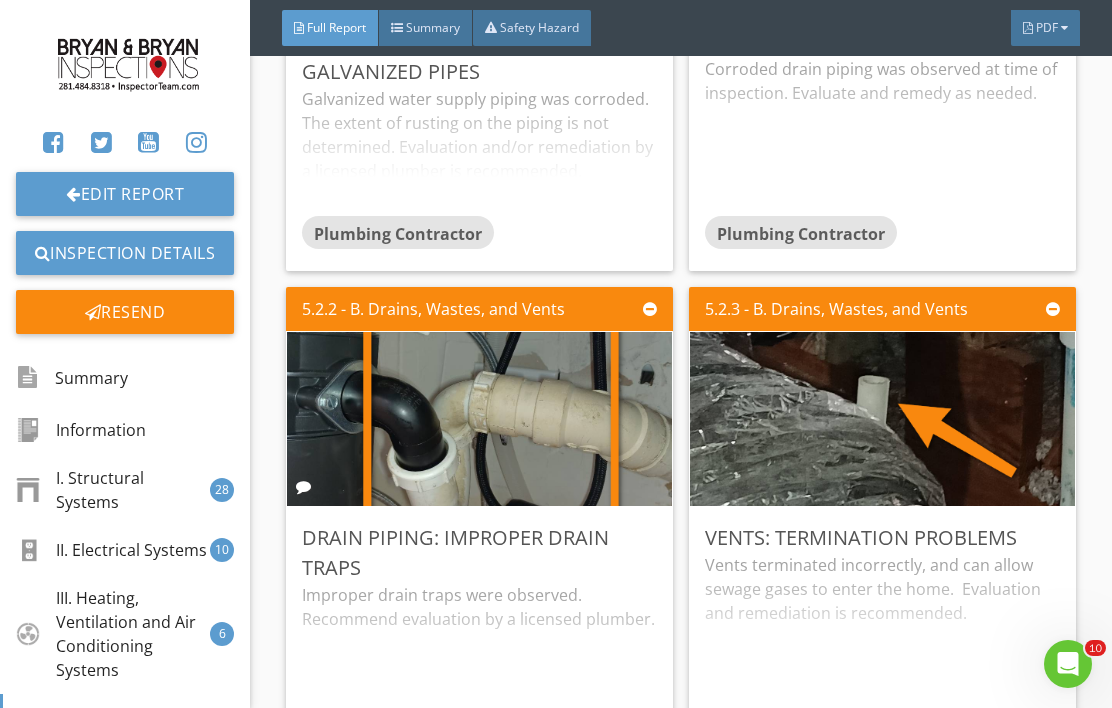 scroll, scrollTop: 20766, scrollLeft: 0, axis: vertical 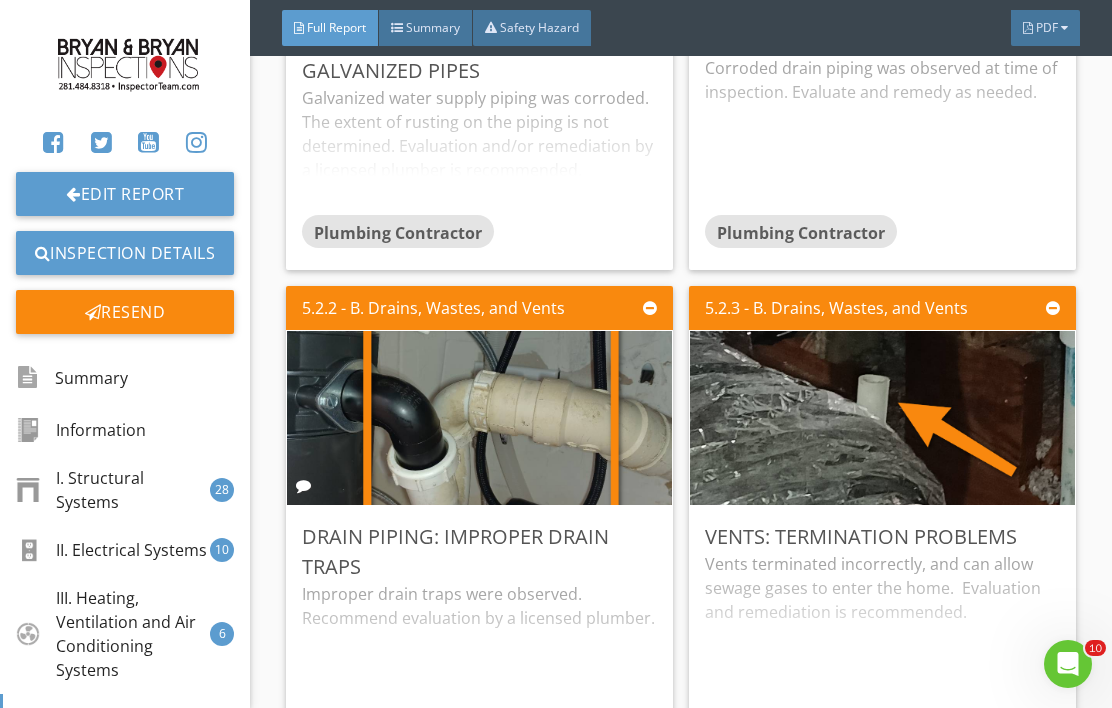 click at bounding box center (883, 418) 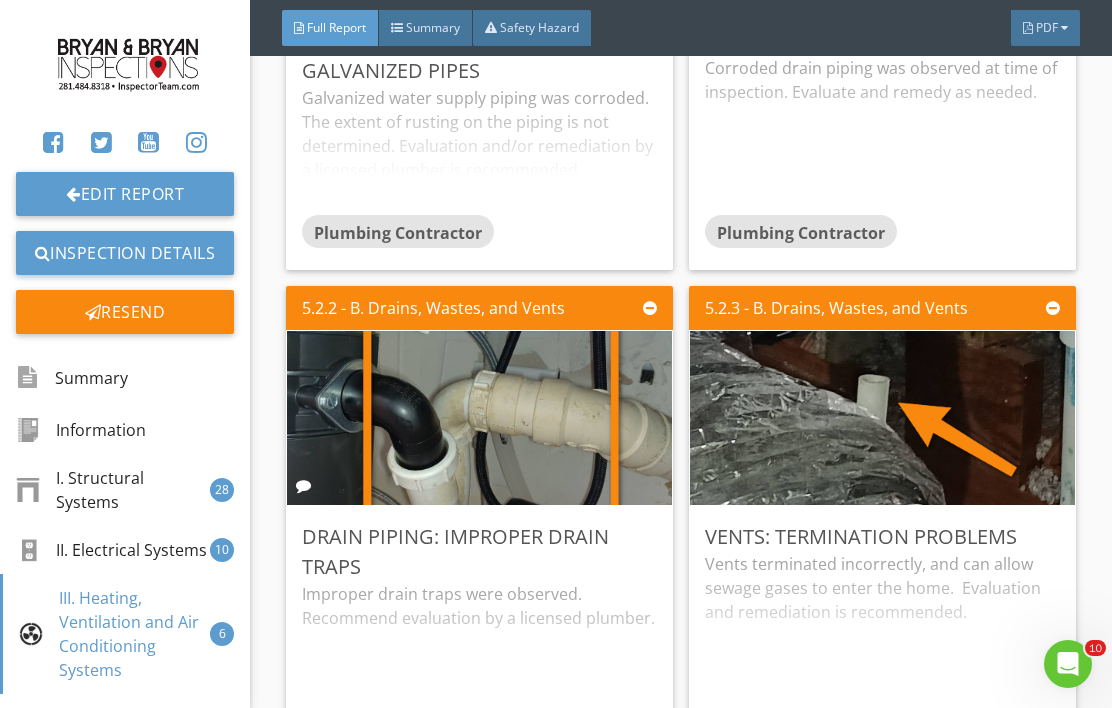 scroll, scrollTop: 16808, scrollLeft: 0, axis: vertical 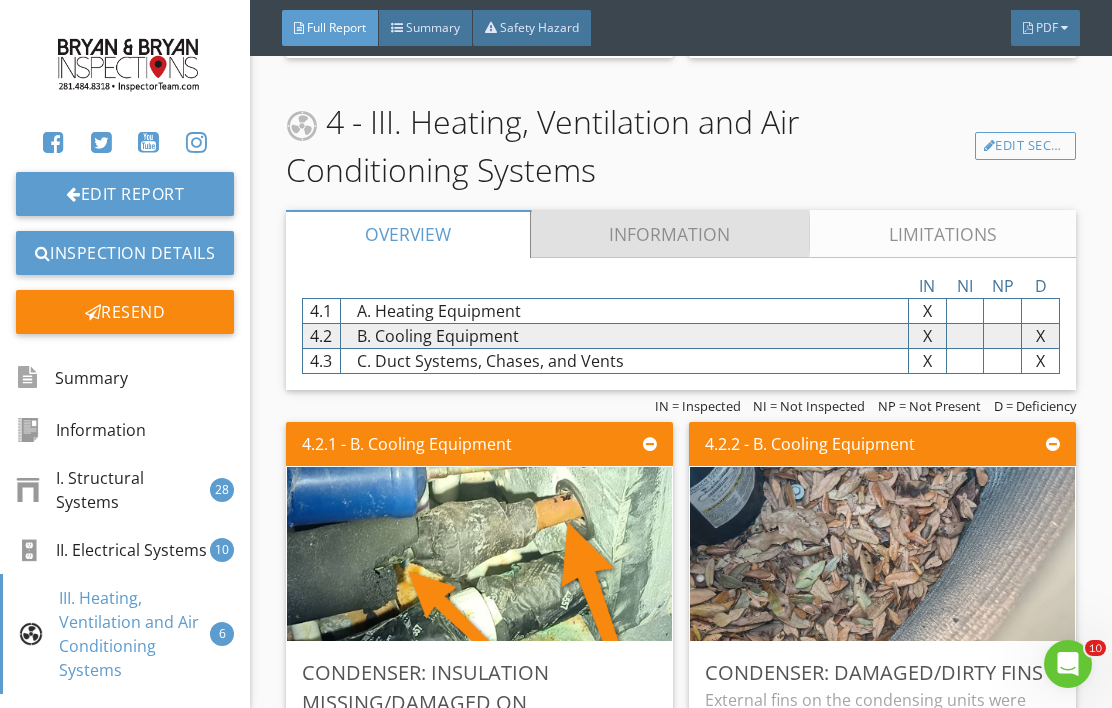 click on "Information" at bounding box center [671, 234] 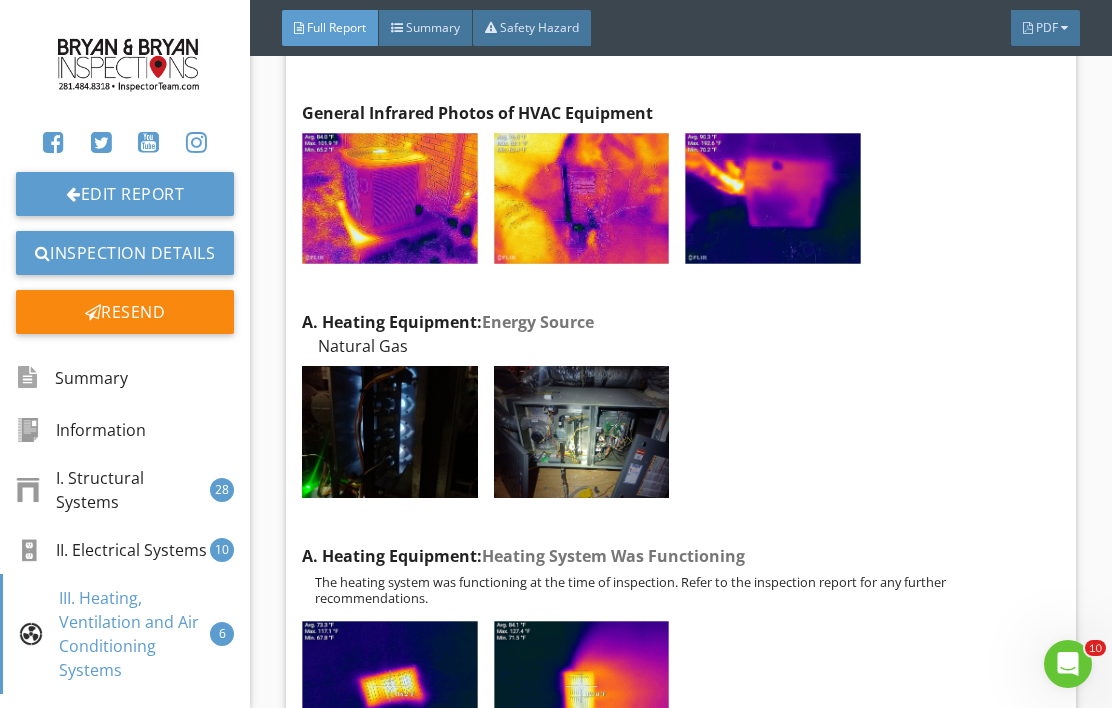 scroll, scrollTop: 17921, scrollLeft: 0, axis: vertical 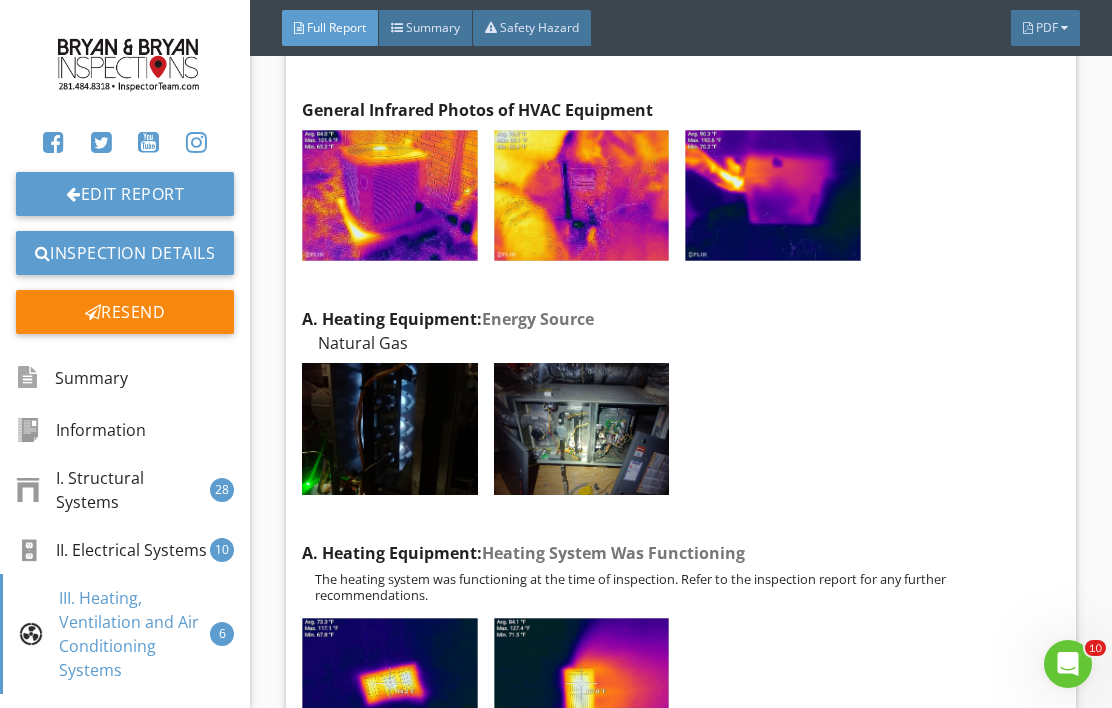 click at bounding box center [581, 429] 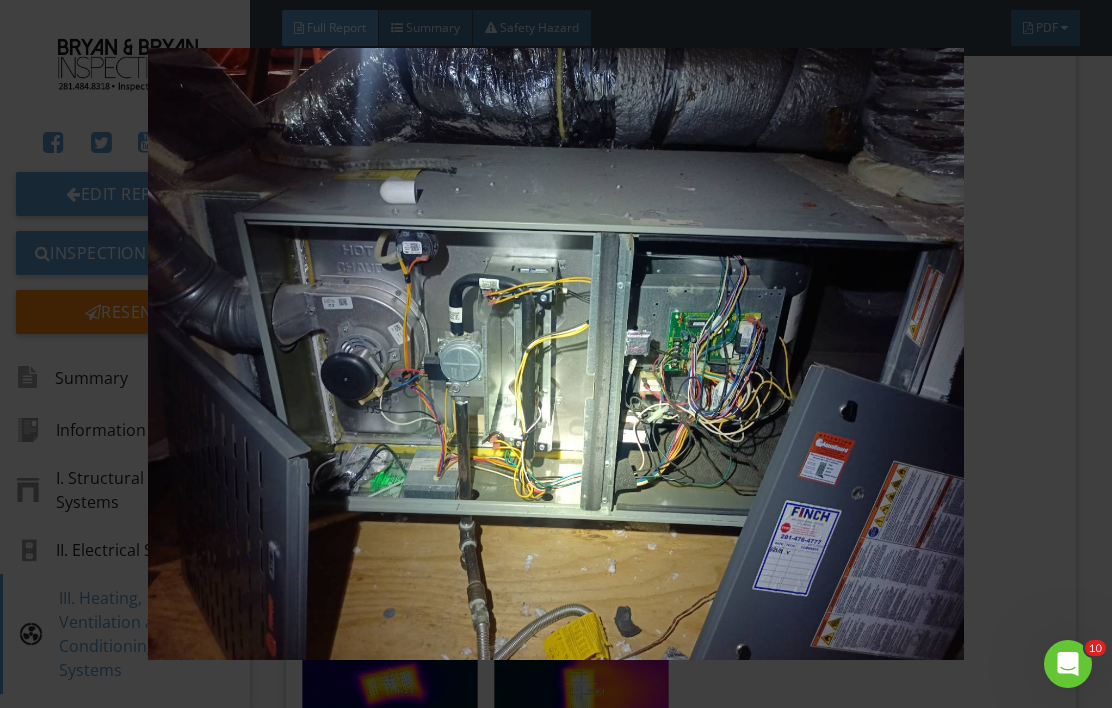 click at bounding box center [556, 354] 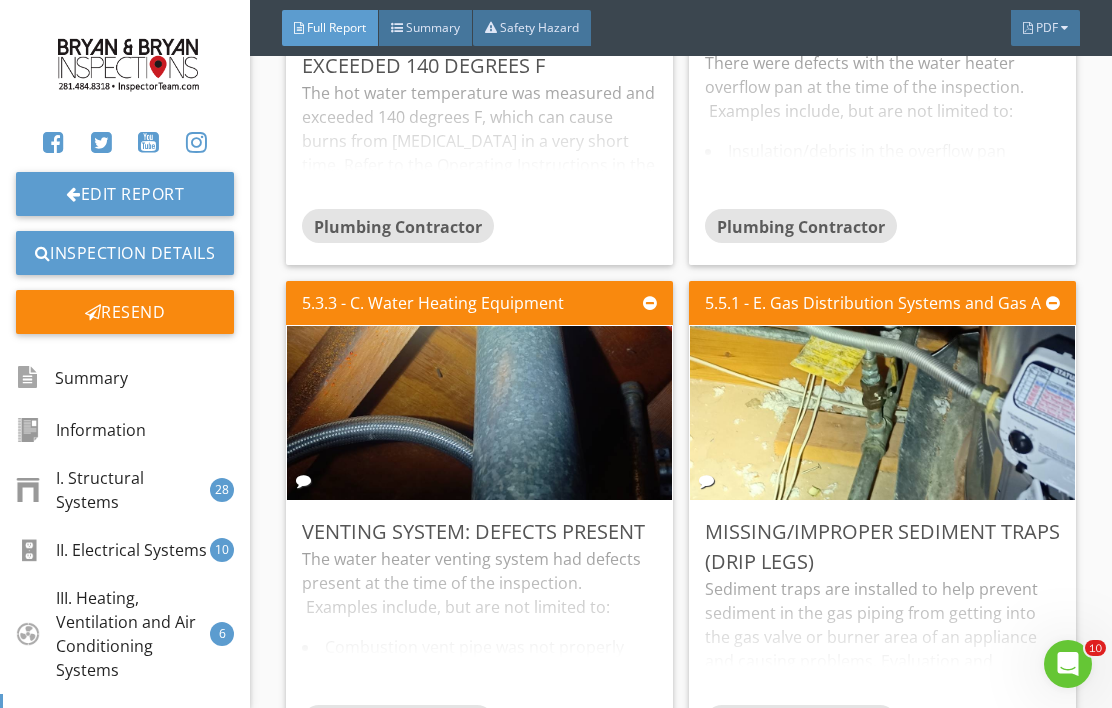 scroll, scrollTop: 24263, scrollLeft: 0, axis: vertical 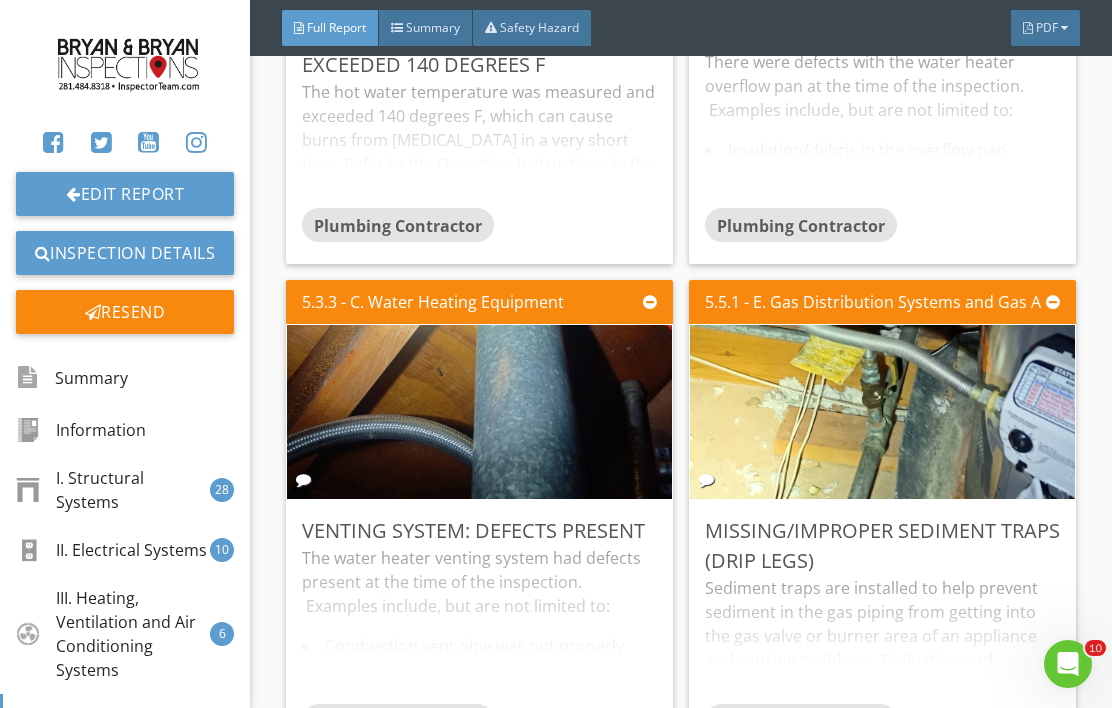 click at bounding box center (480, 412) 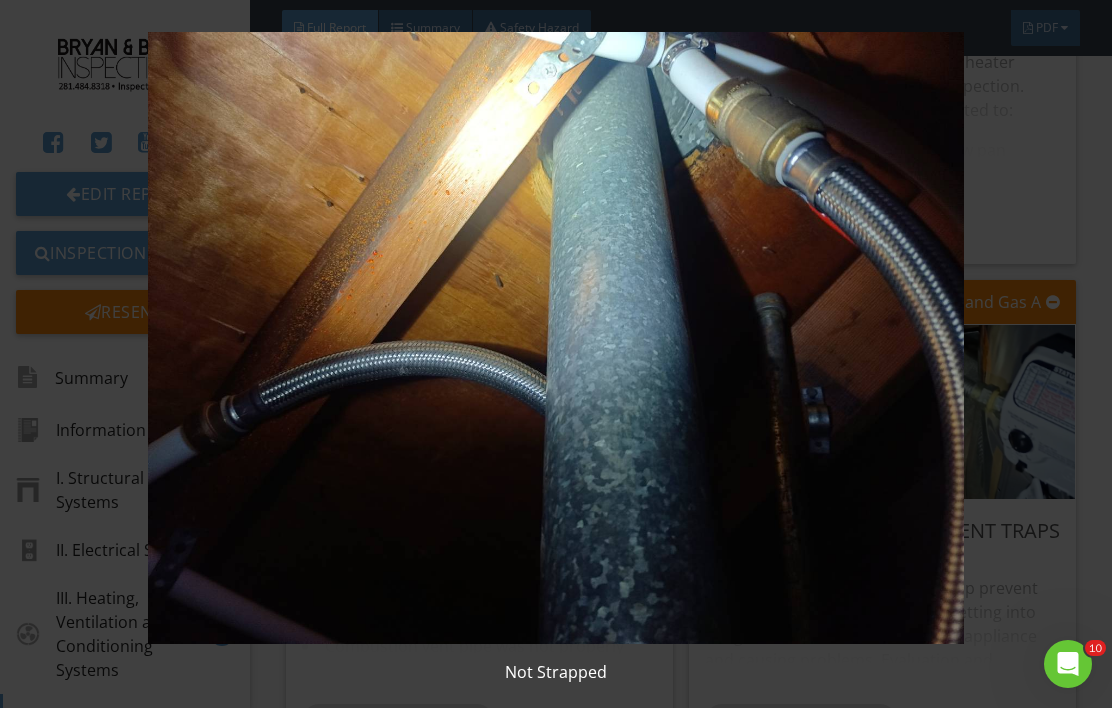 click at bounding box center [556, 338] 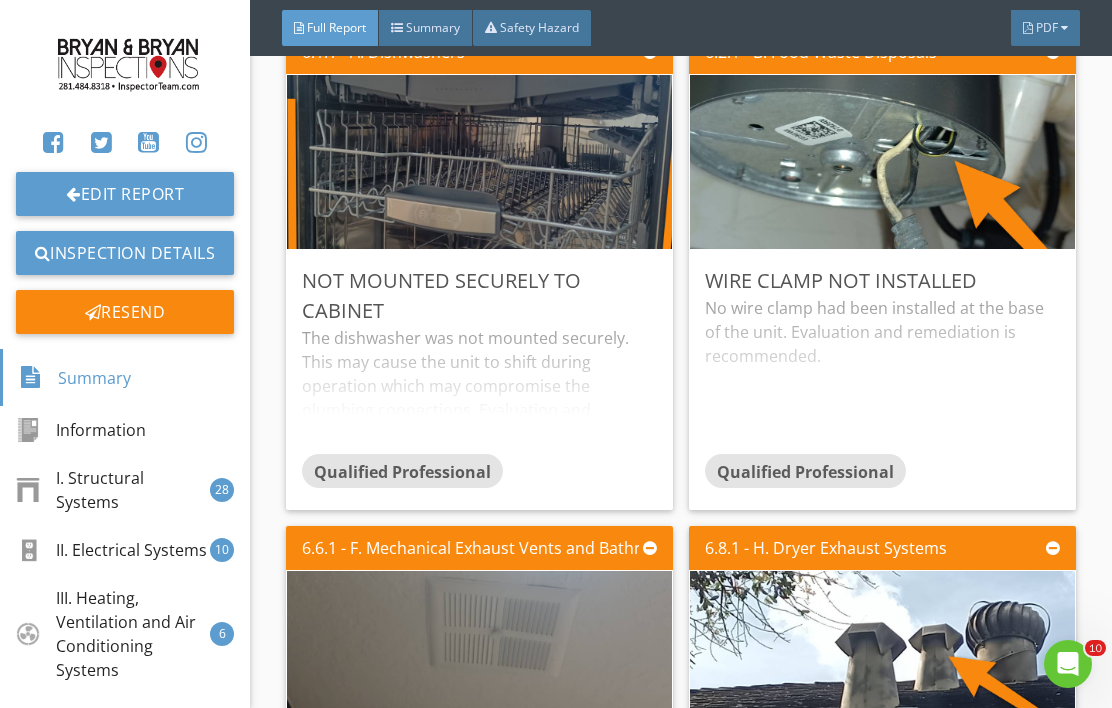 scroll, scrollTop: 25833, scrollLeft: 0, axis: vertical 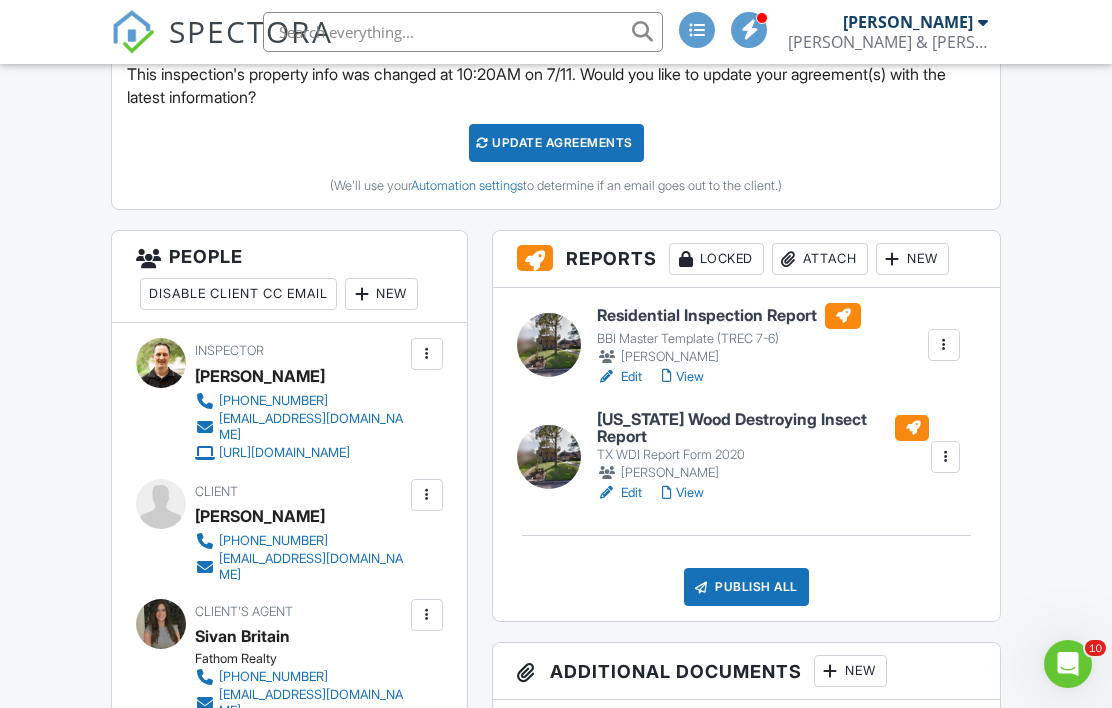 click at bounding box center (362, 294) 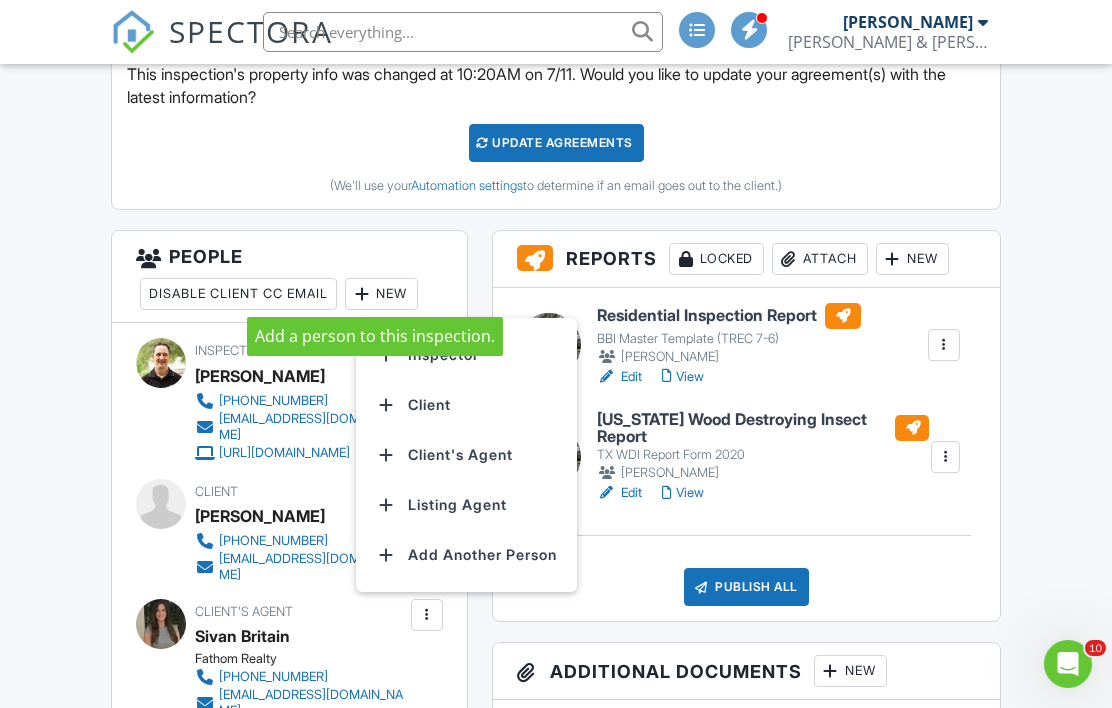 click on "Inspector" at bounding box center [466, 355] 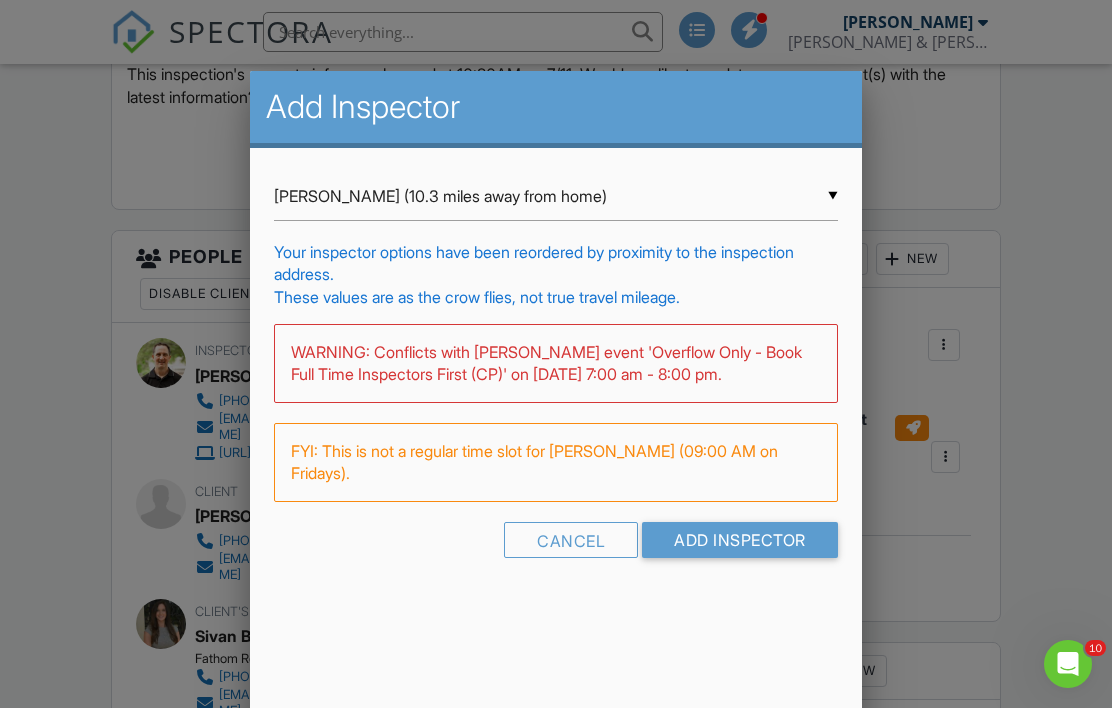 click on "Paul Dixon (10.3 miles away from home)" at bounding box center [556, 196] 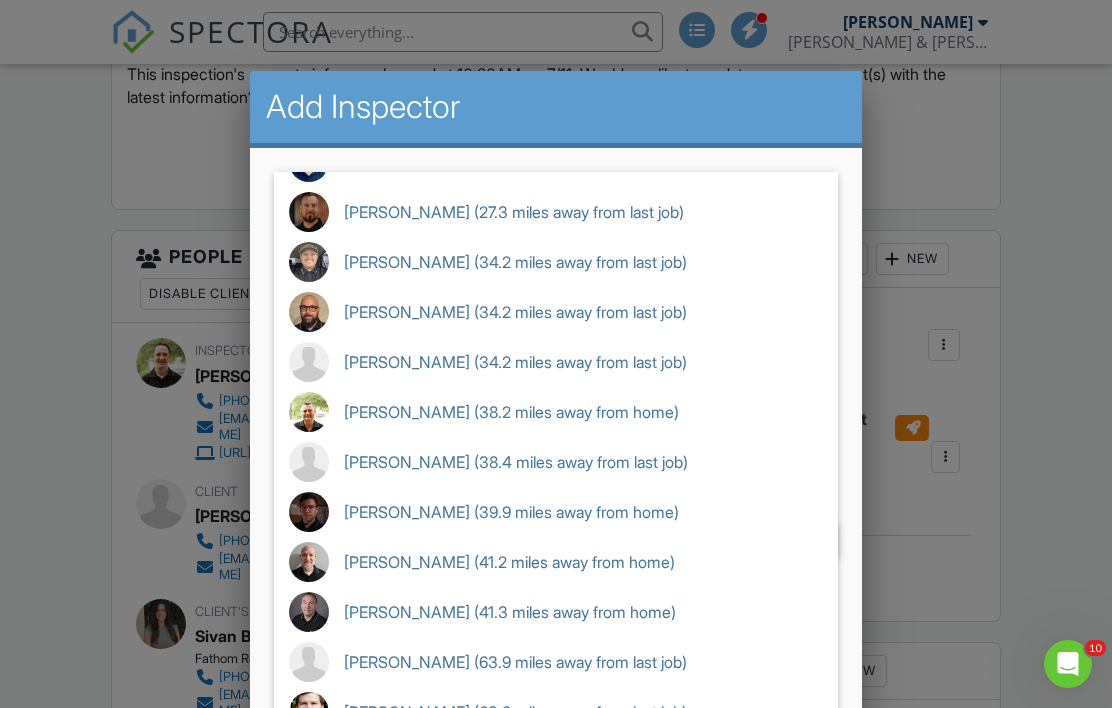 scroll, scrollTop: 385, scrollLeft: 0, axis: vertical 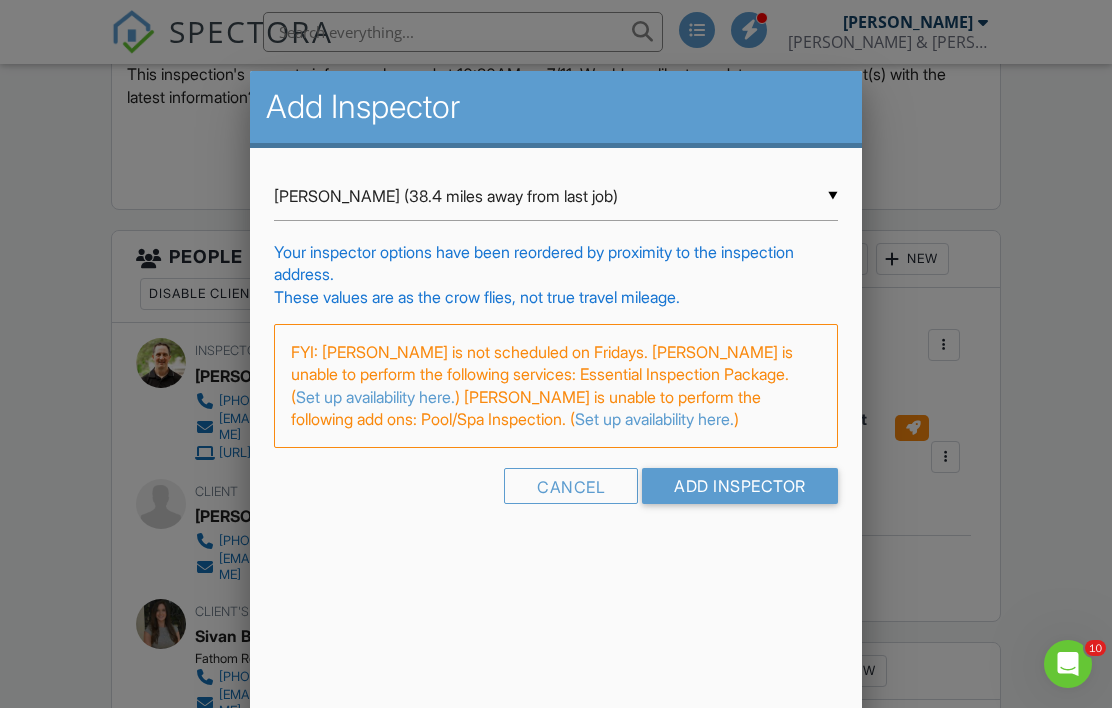 click on "Add Inspector" at bounding box center [740, 486] 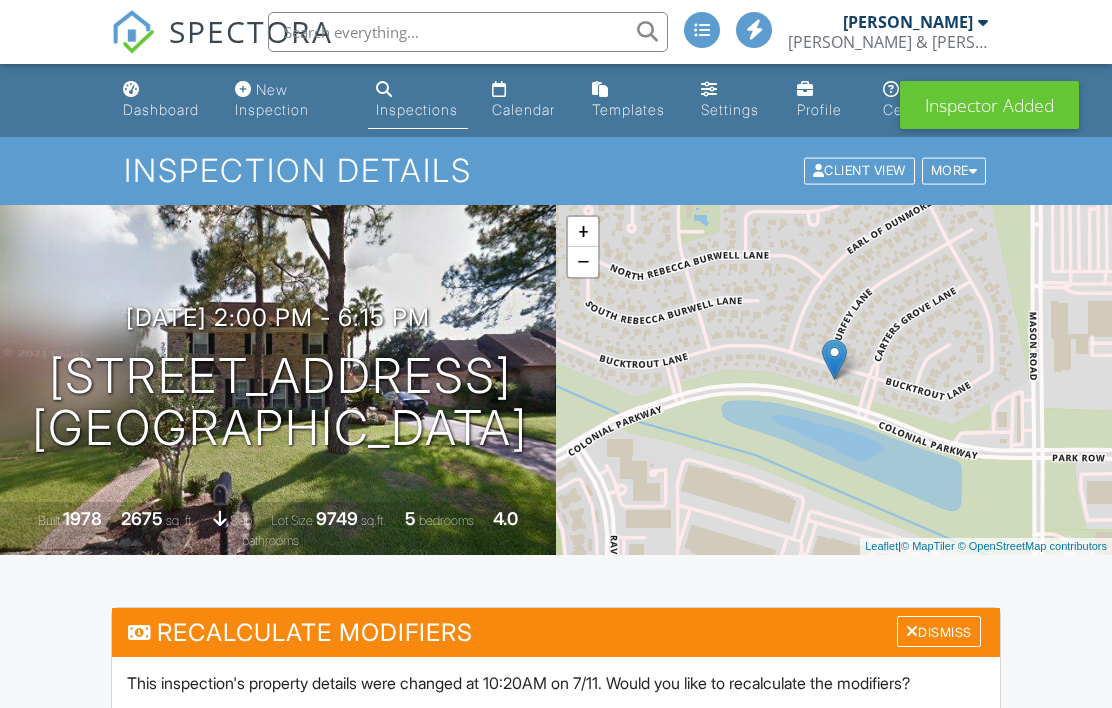 scroll, scrollTop: 669, scrollLeft: 0, axis: vertical 